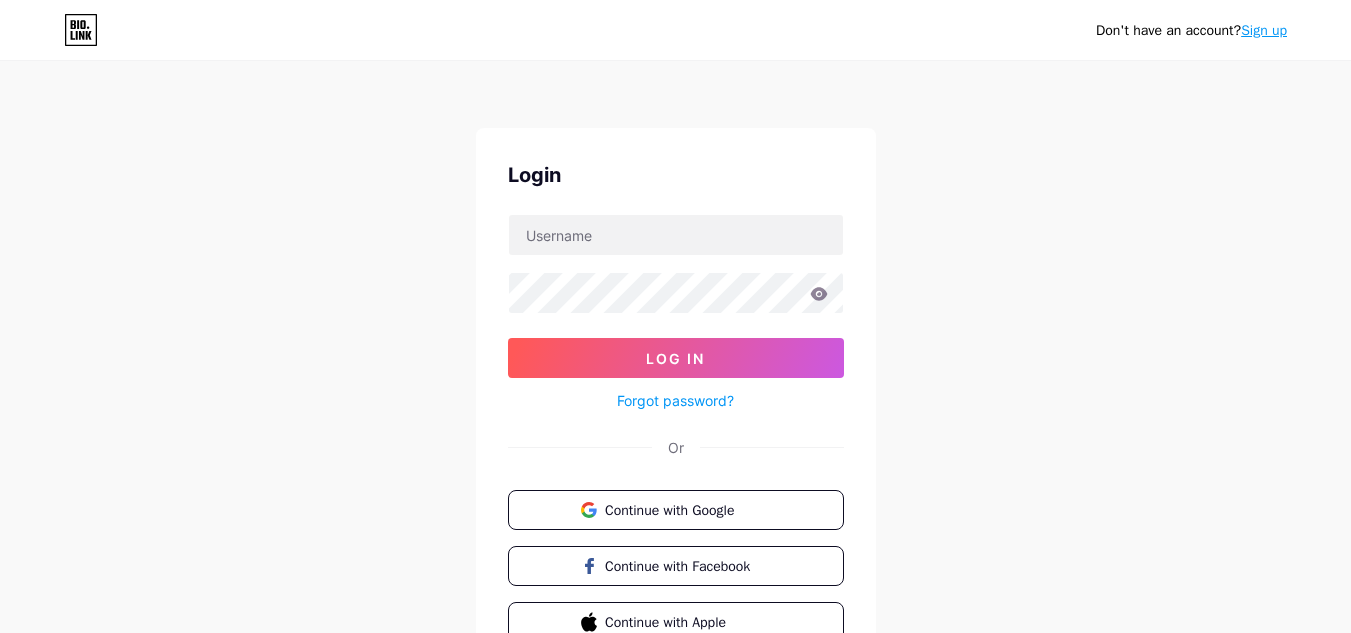 scroll, scrollTop: 0, scrollLeft: 0, axis: both 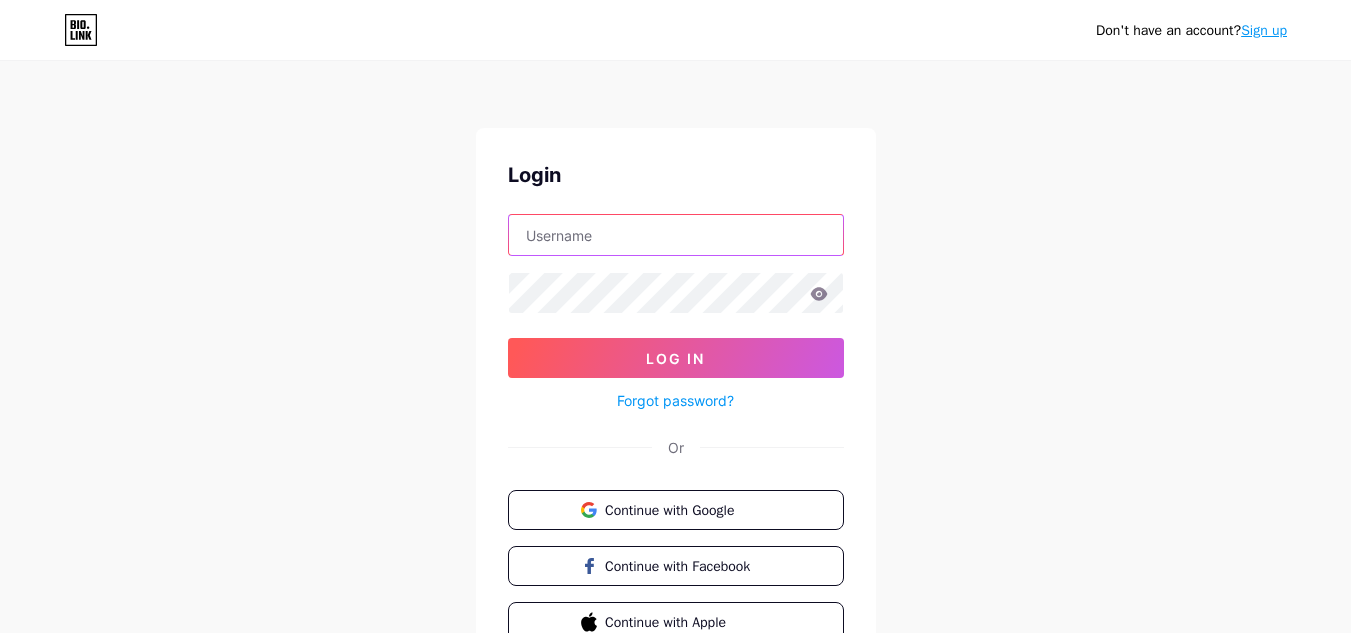 click at bounding box center [676, 235] 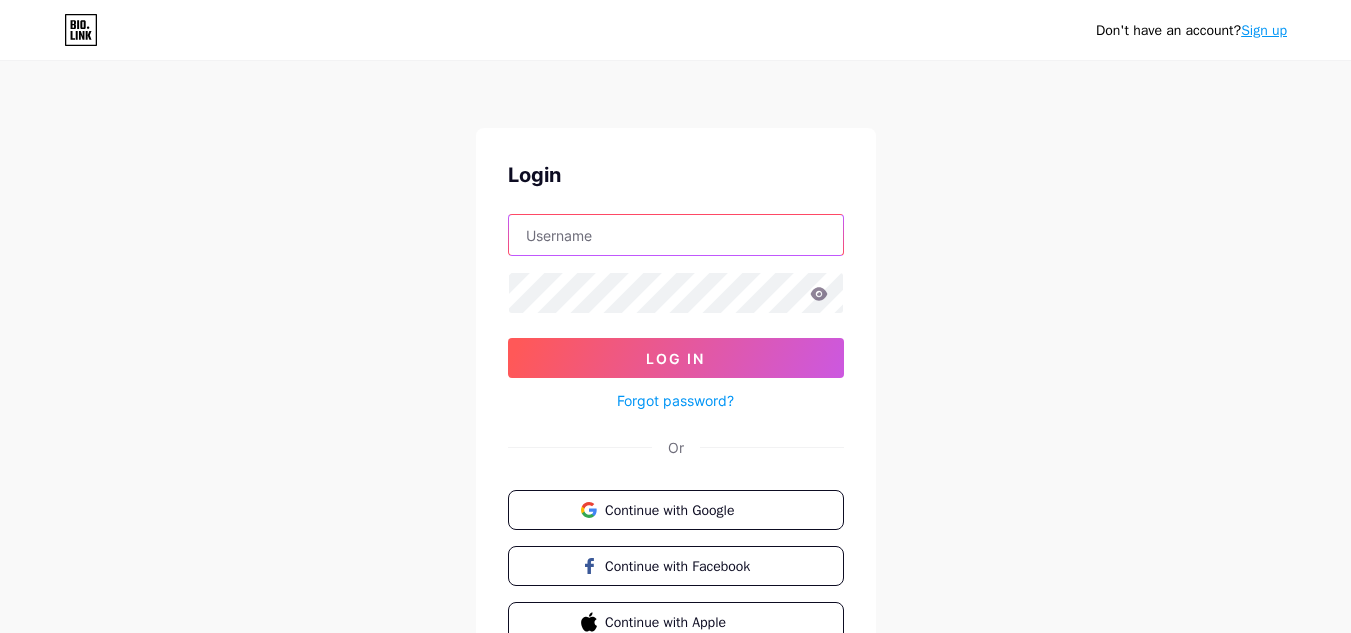 type on "[EMAIL]" 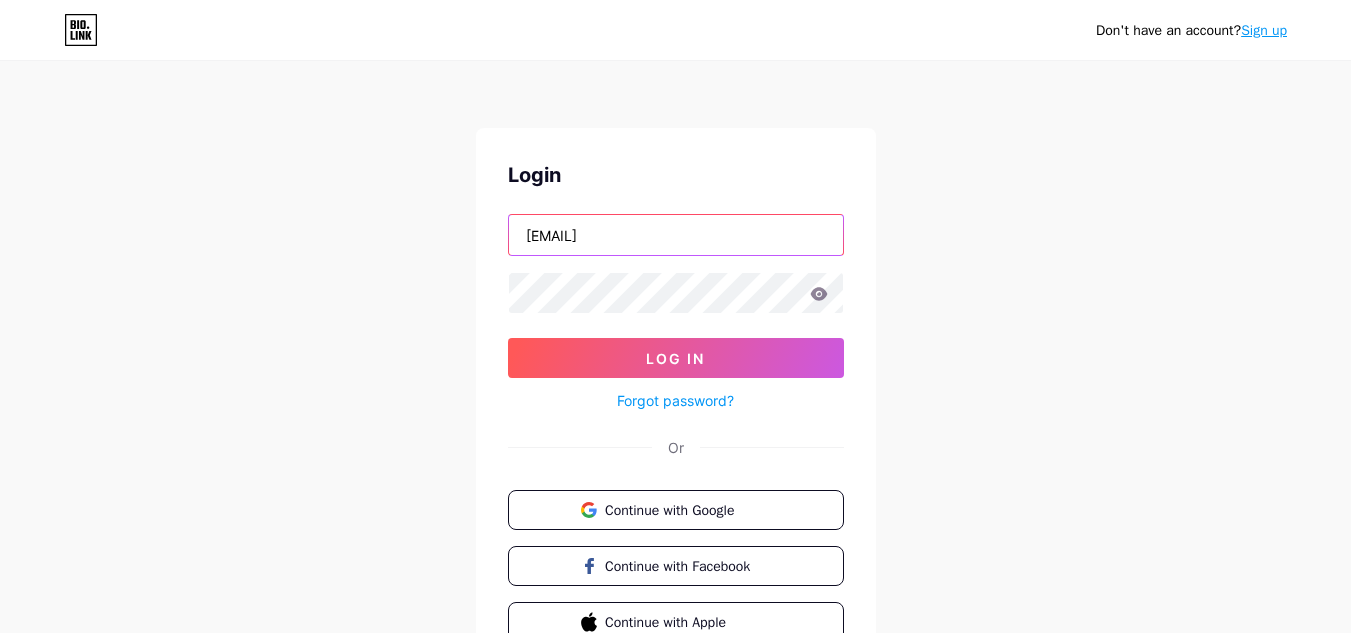 drag, startPoint x: 653, startPoint y: 243, endPoint x: 0, endPoint y: 376, distance: 666.4068 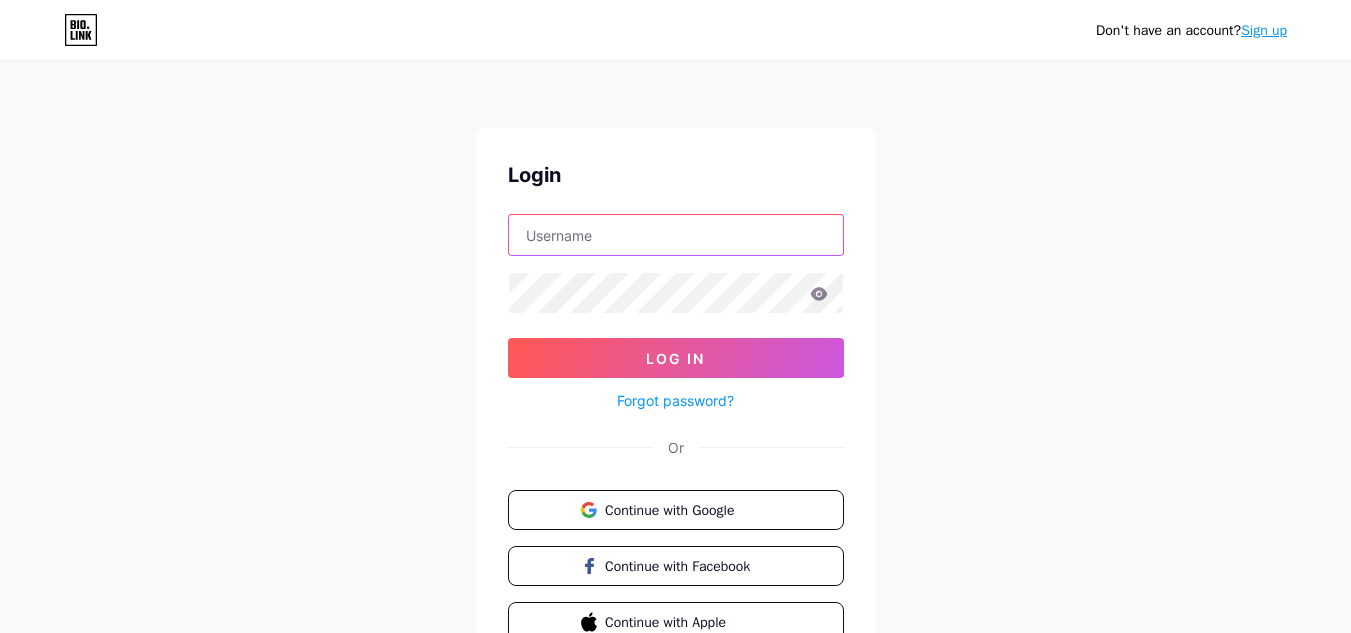click at bounding box center (676, 235) 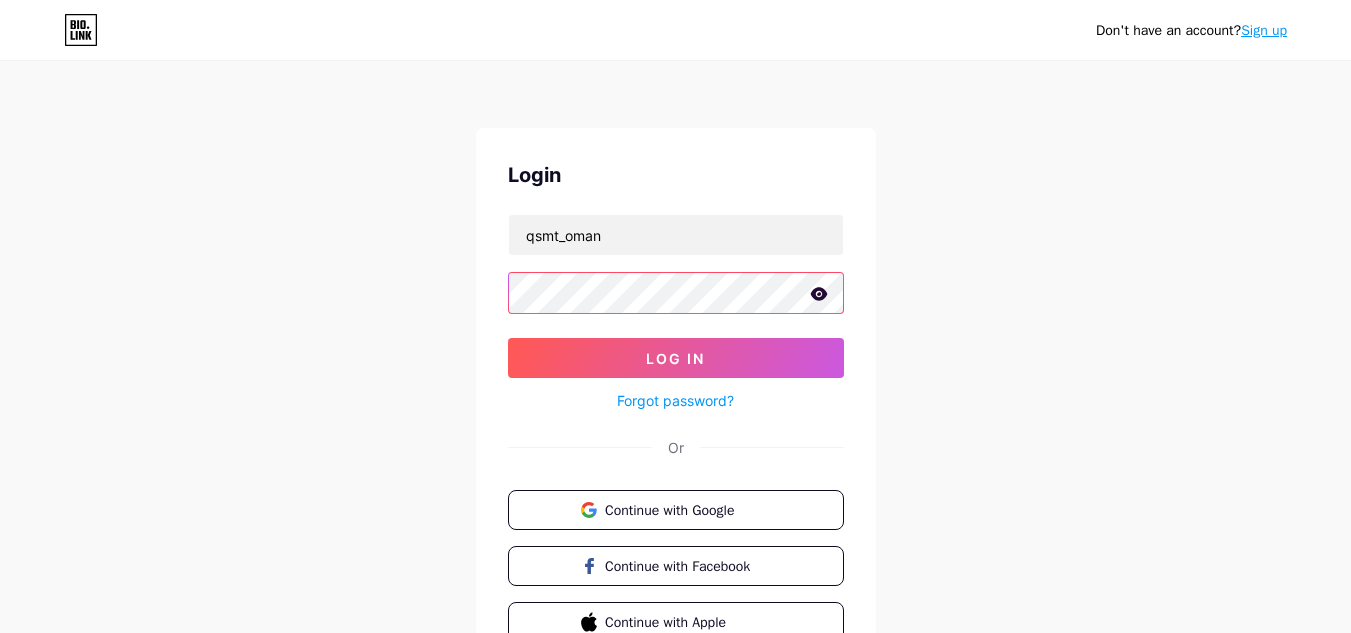 click on "Log In" at bounding box center (676, 358) 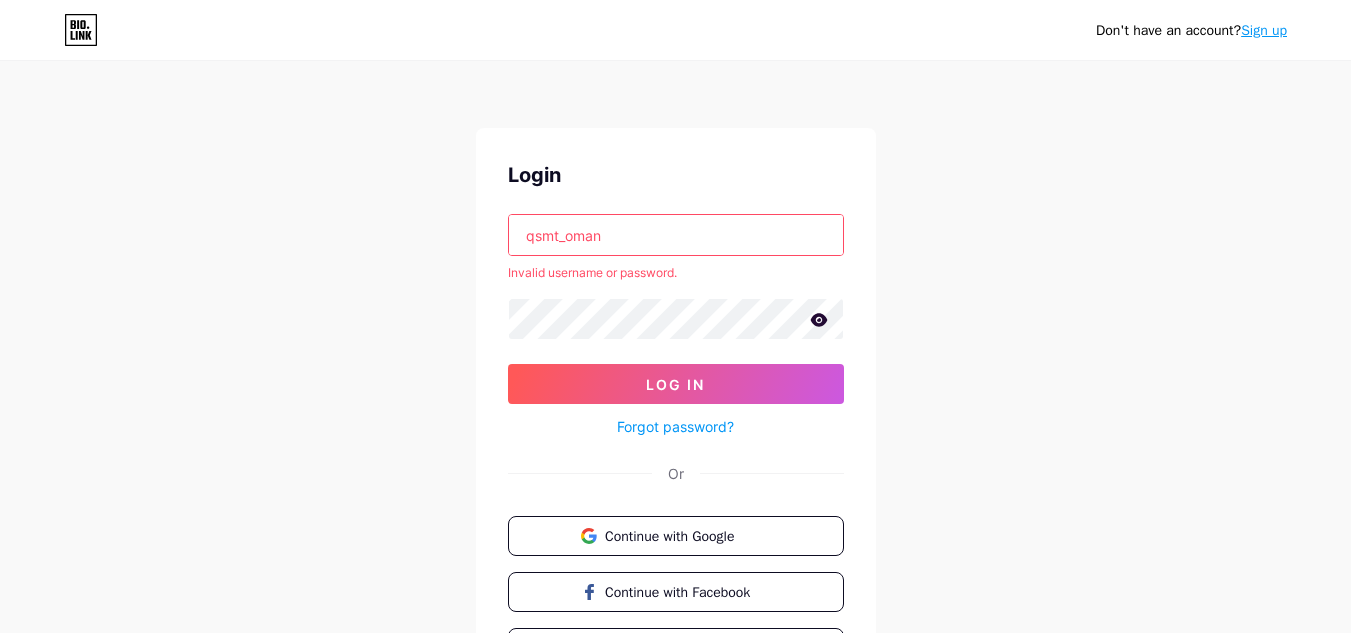 drag, startPoint x: 621, startPoint y: 234, endPoint x: 40, endPoint y: 220, distance: 581.16864 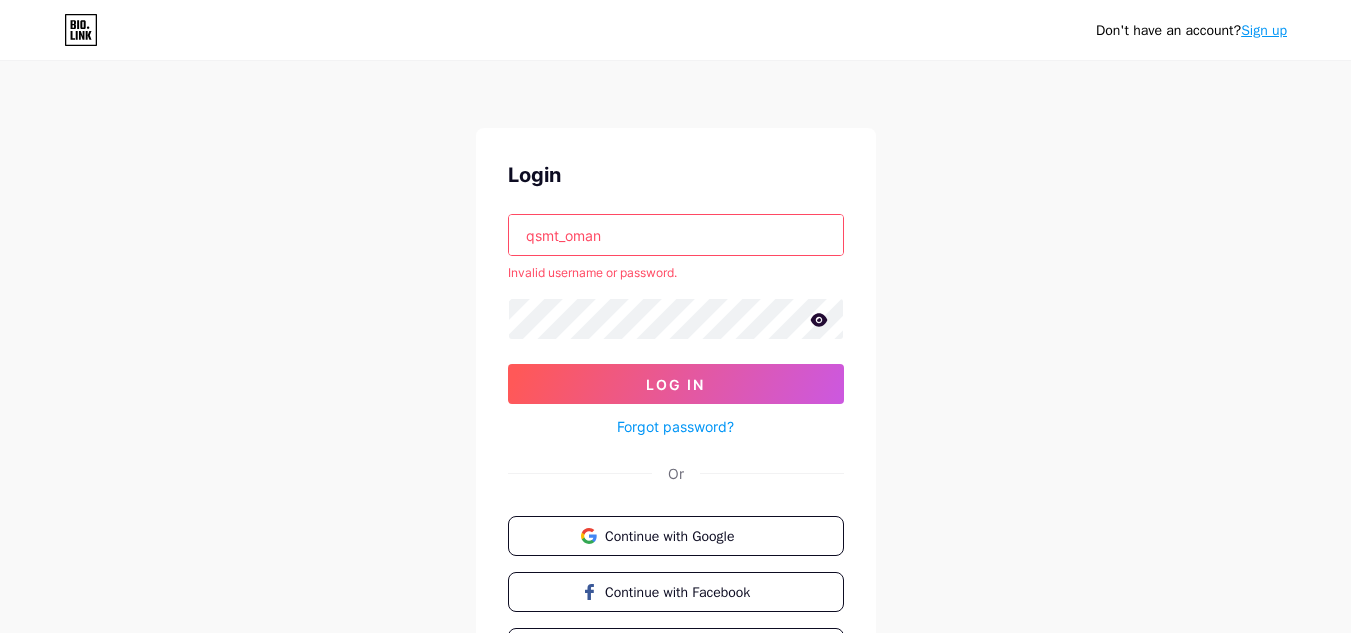 type on "O" 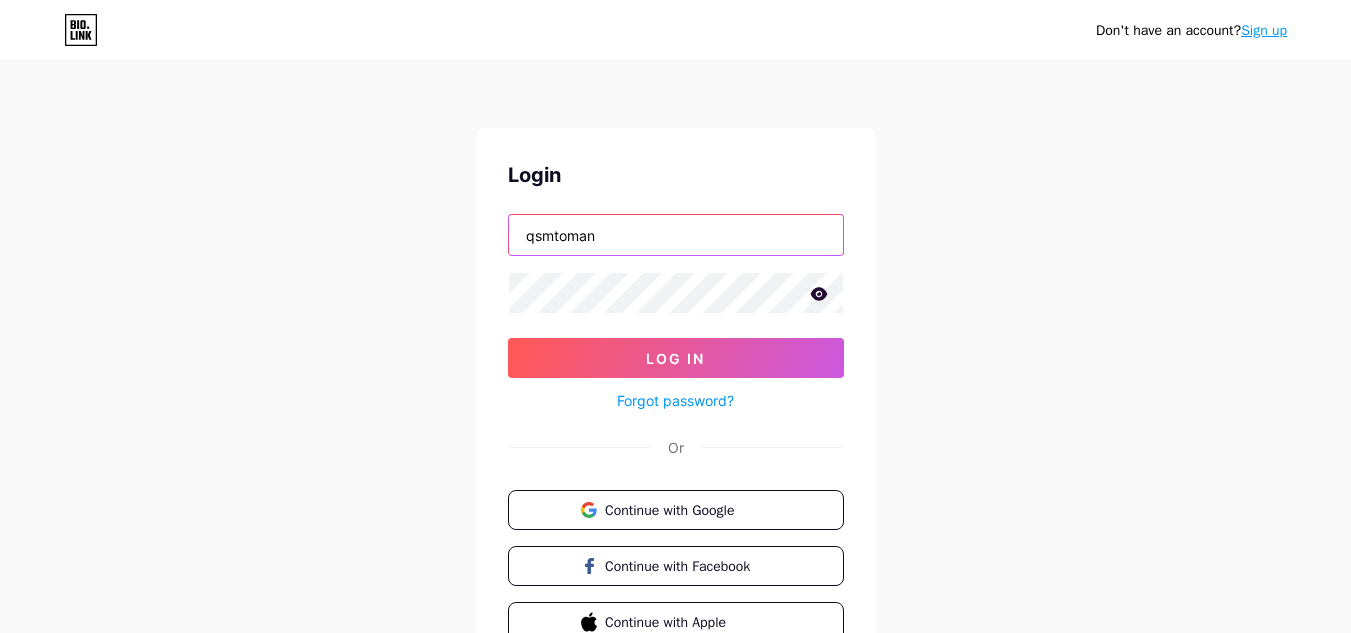 type on "qsmtoman" 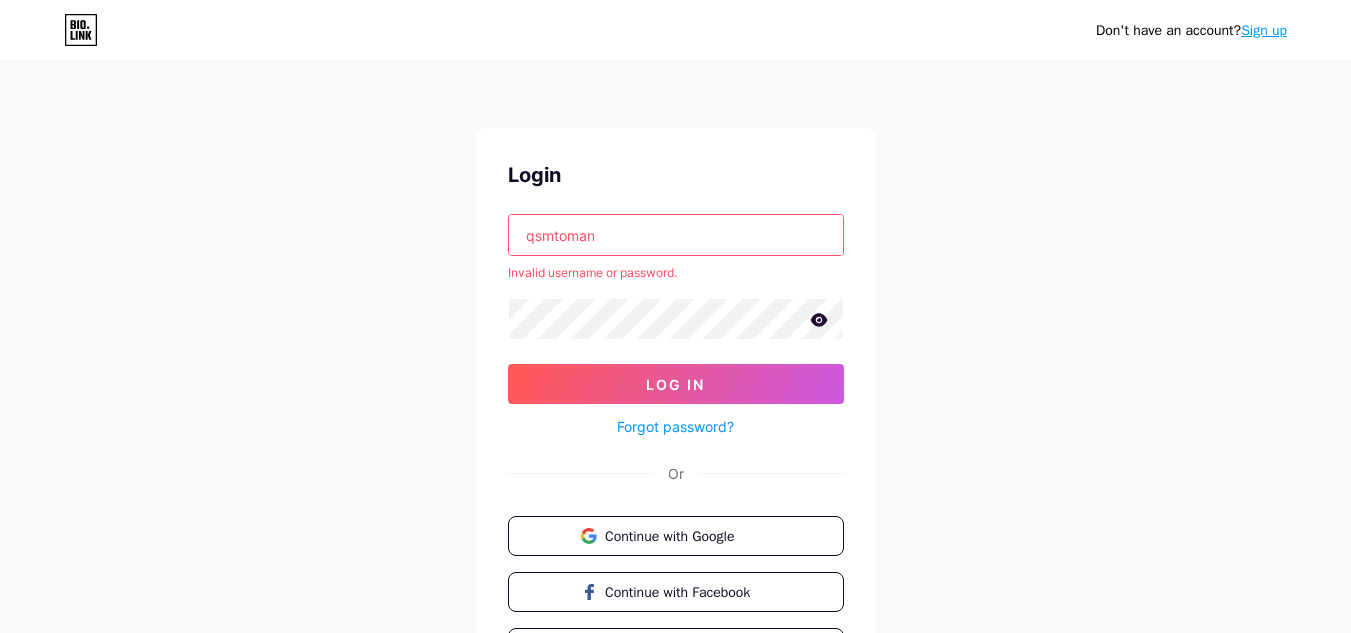 drag, startPoint x: 599, startPoint y: 230, endPoint x: 0, endPoint y: 304, distance: 603.55365 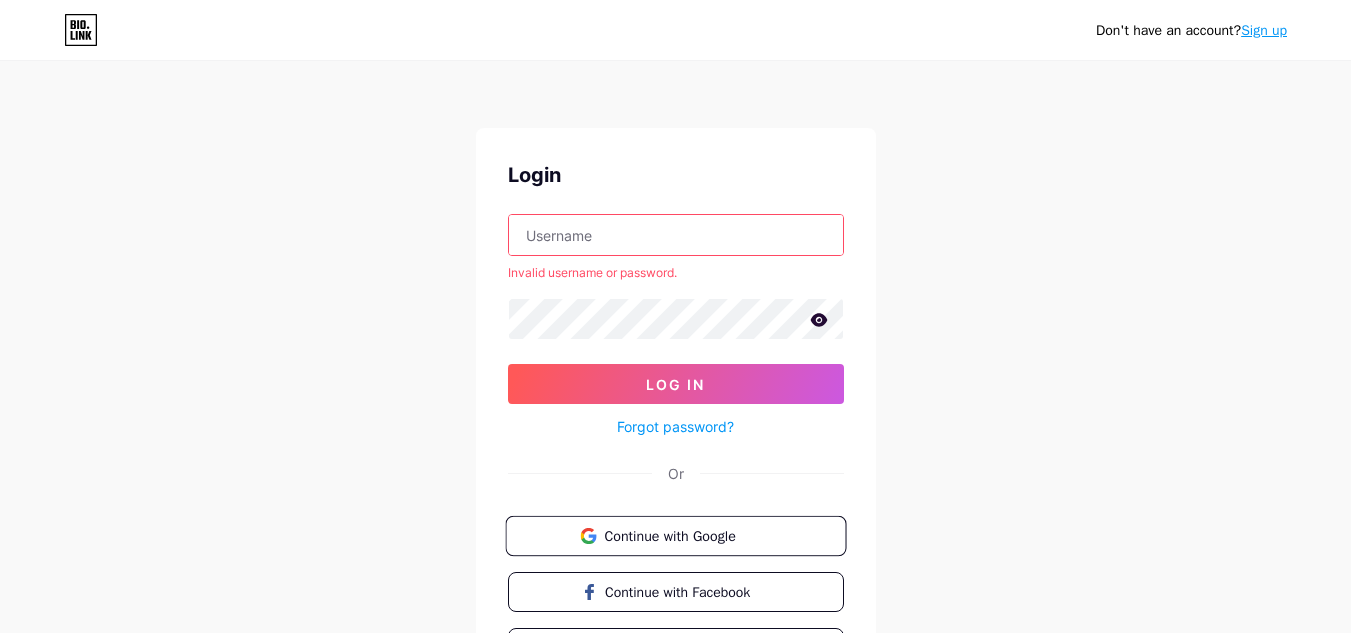 type 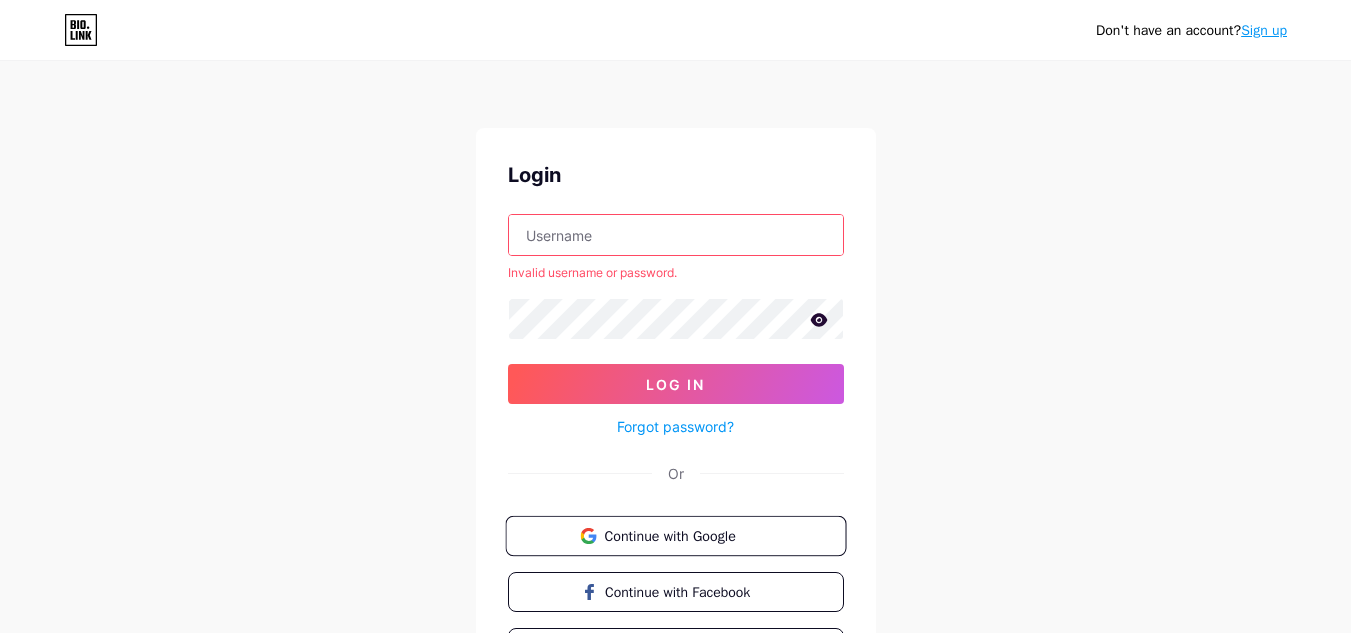 click on "Continue with Google" at bounding box center [687, 535] 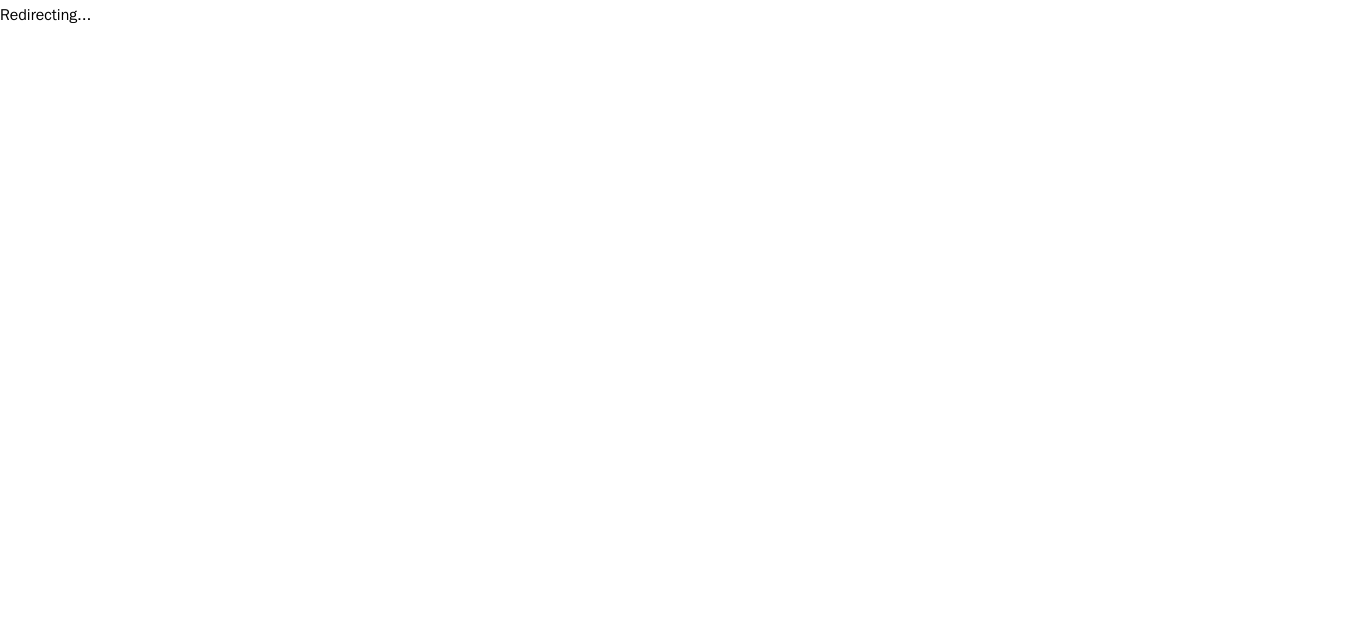 scroll, scrollTop: 0, scrollLeft: 0, axis: both 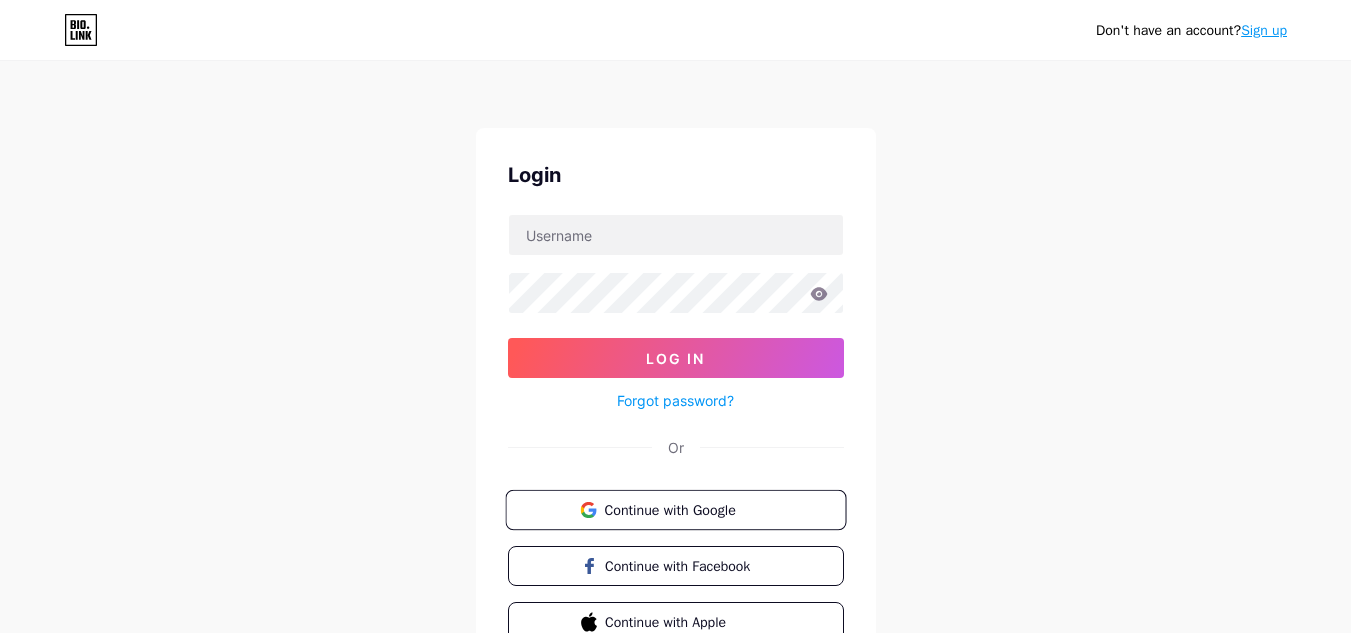 click on "Continue with Google" at bounding box center [687, 509] 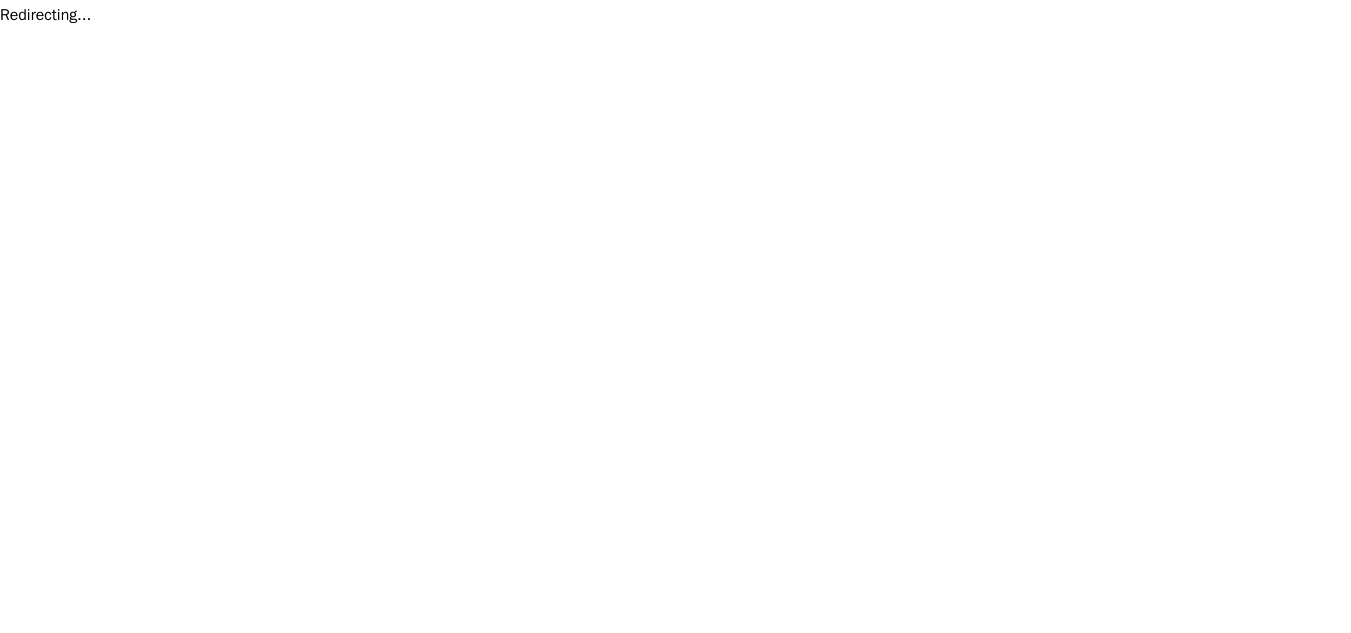 scroll, scrollTop: 0, scrollLeft: 0, axis: both 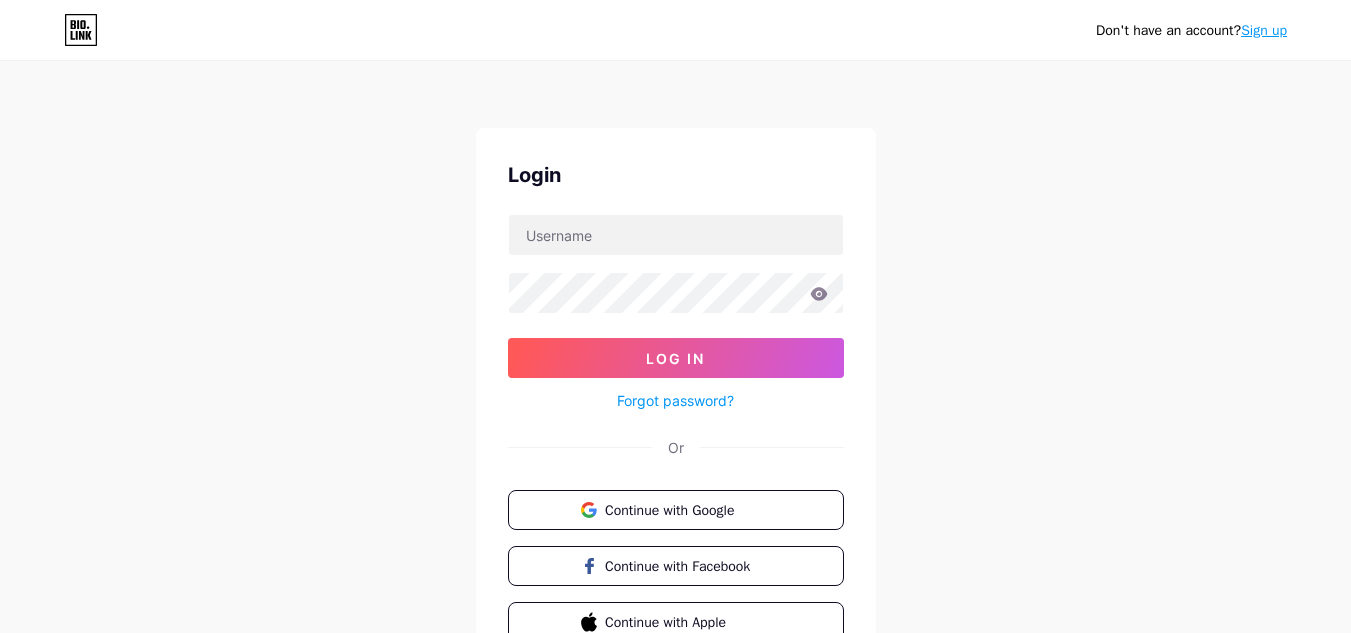 click on "Sign up" at bounding box center (1264, 30) 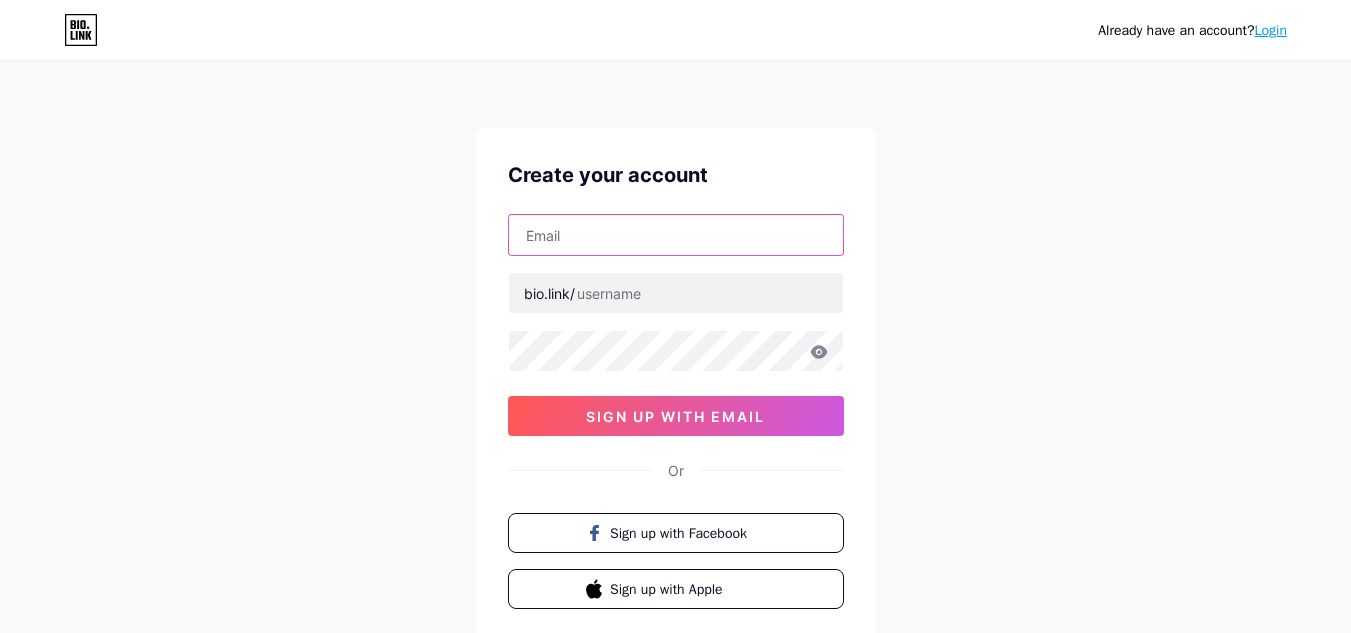 click at bounding box center [676, 235] 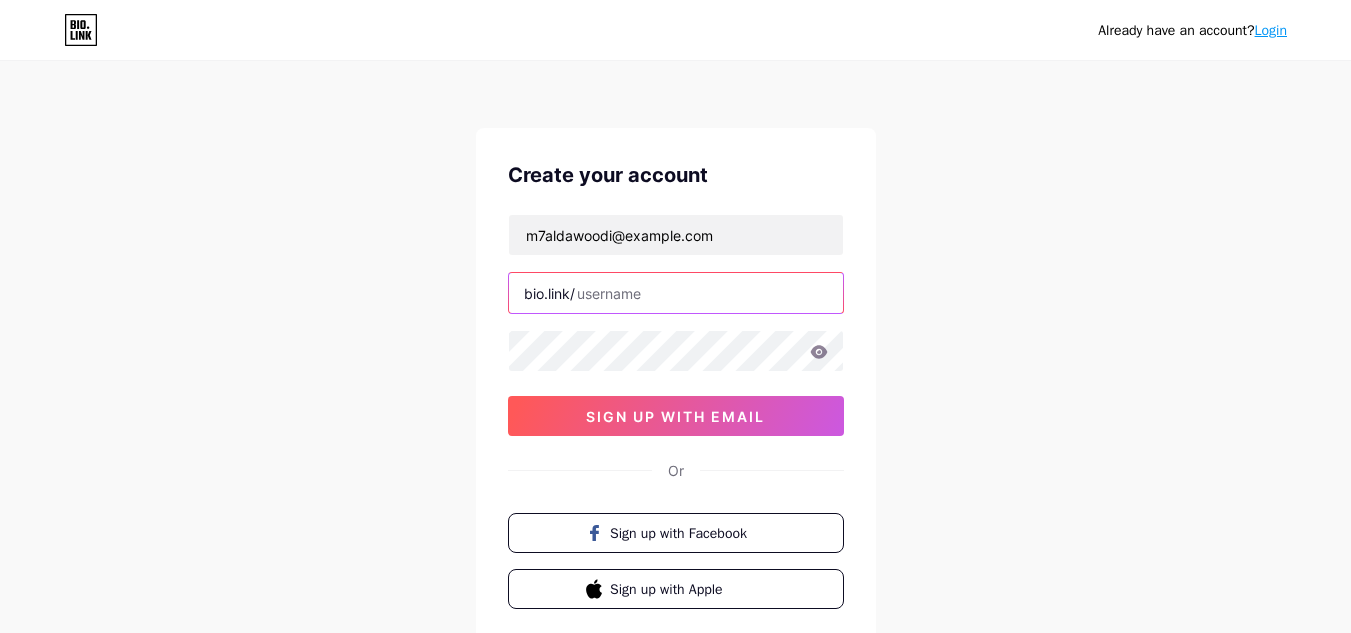 click at bounding box center [676, 293] 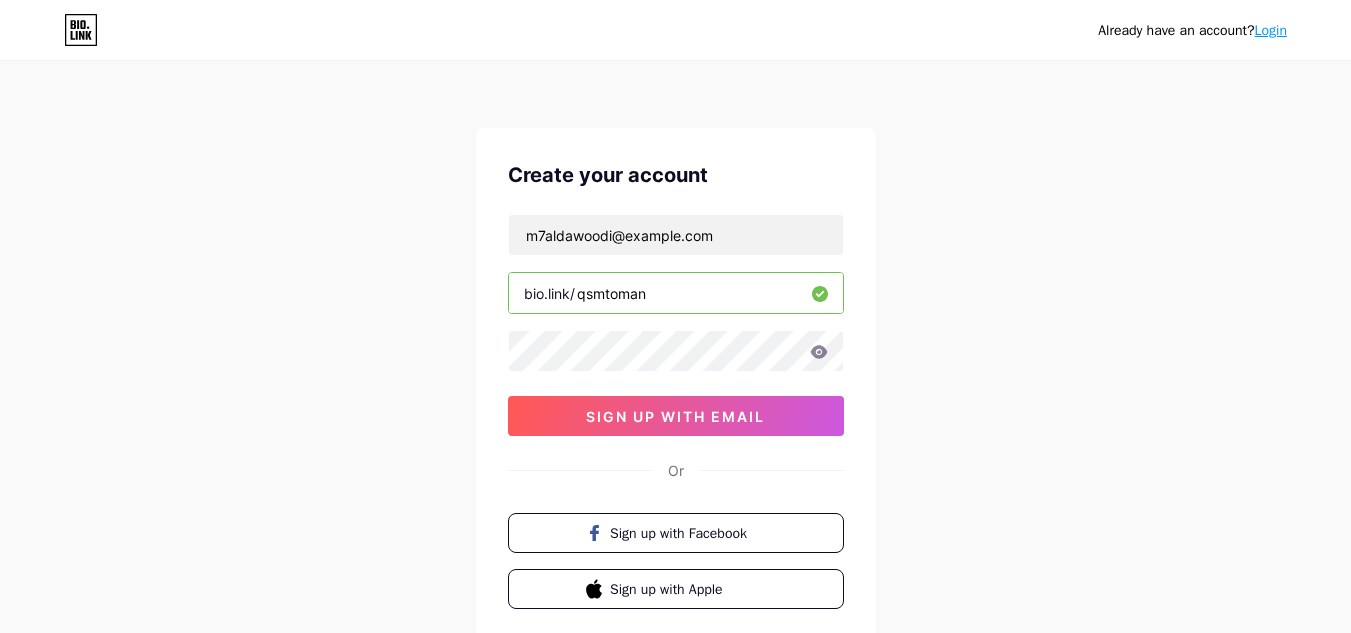 type on "qsmtoman" 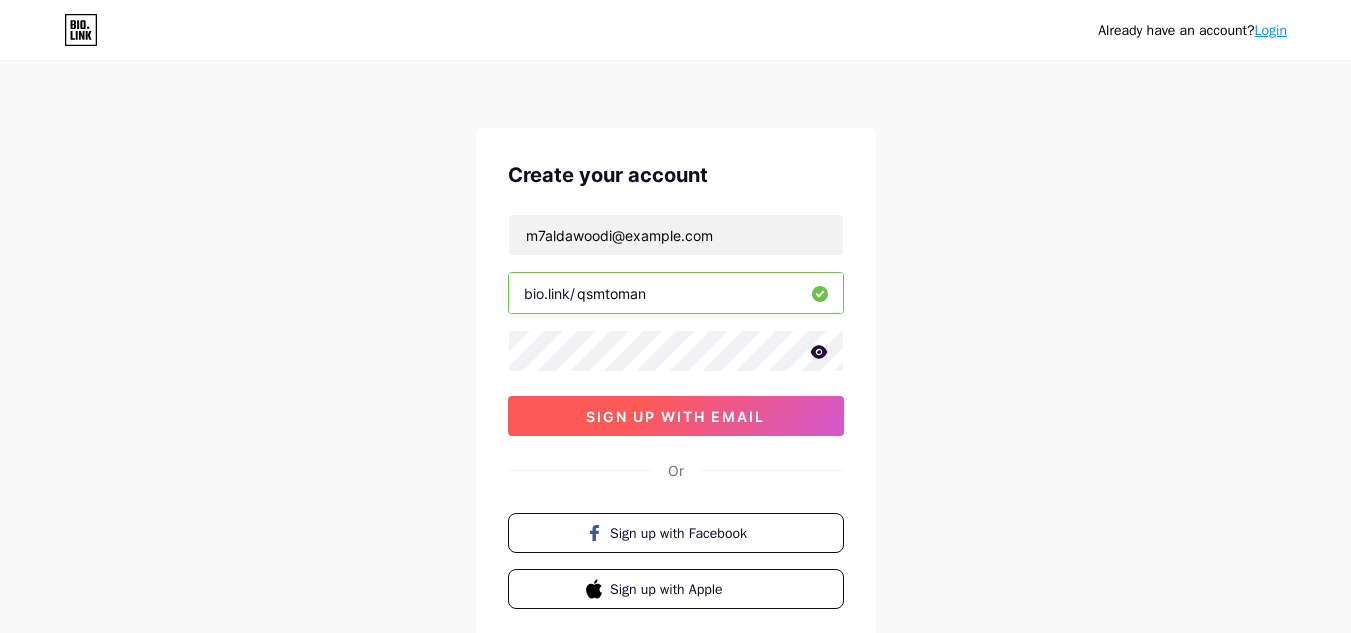 click on "sign up with email" at bounding box center [676, 416] 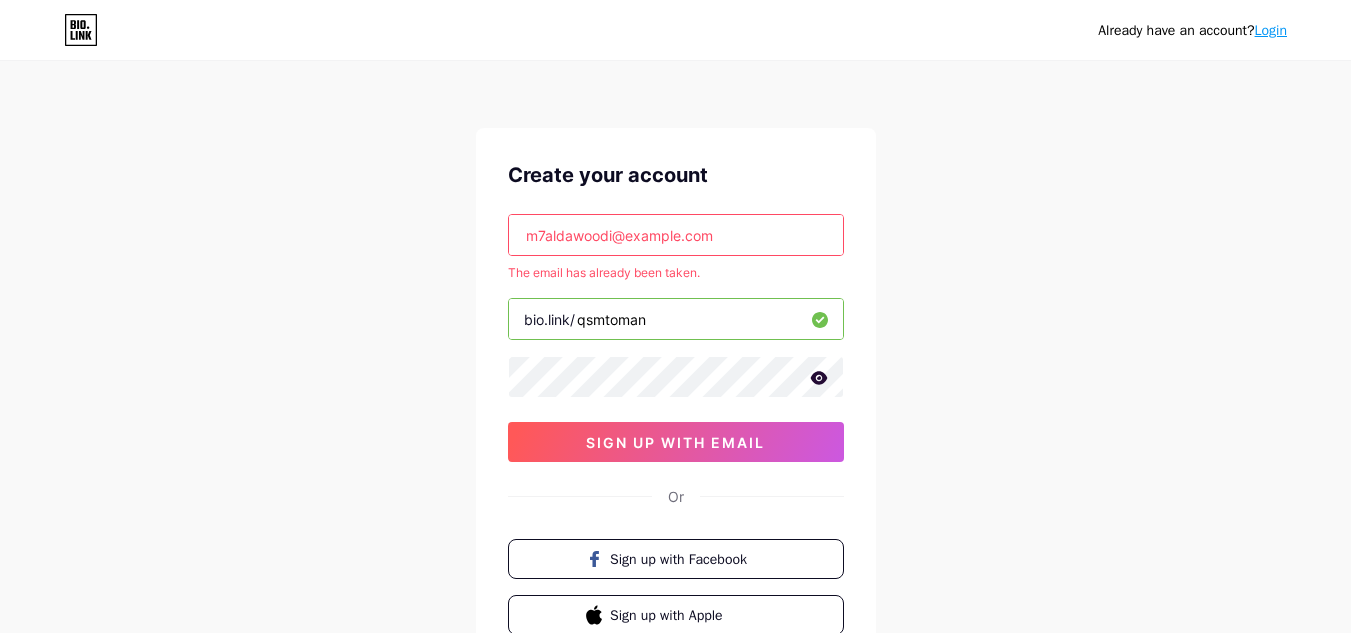 click 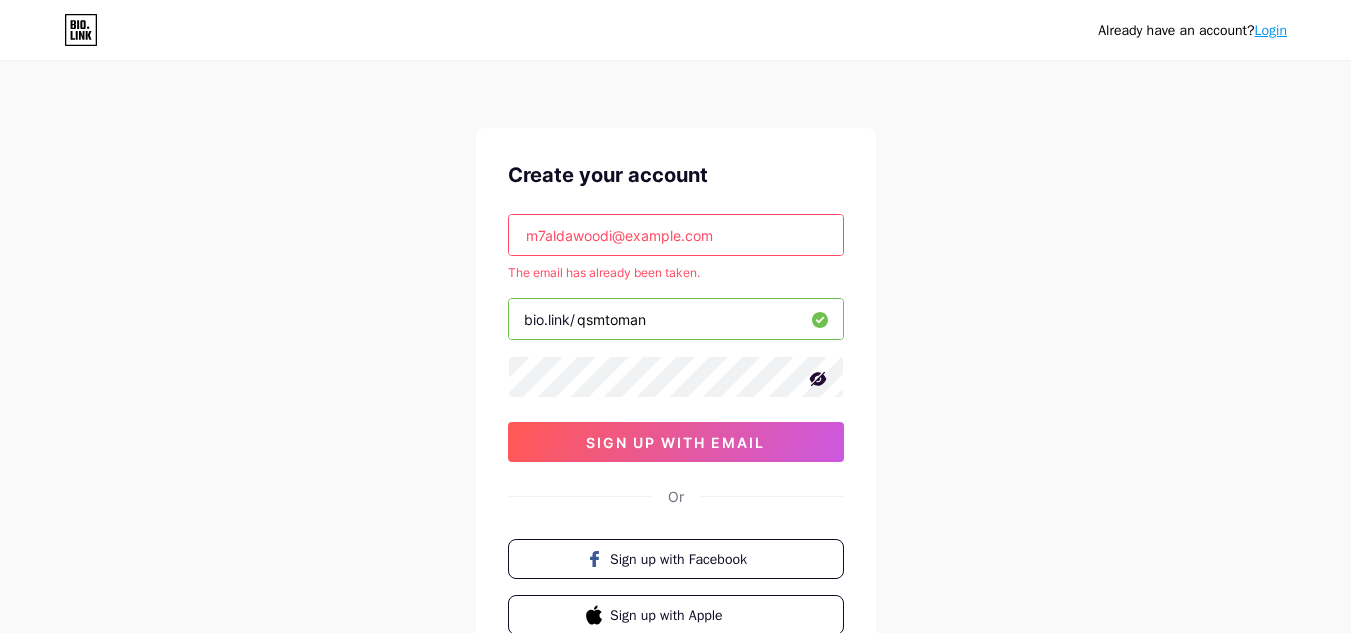 click 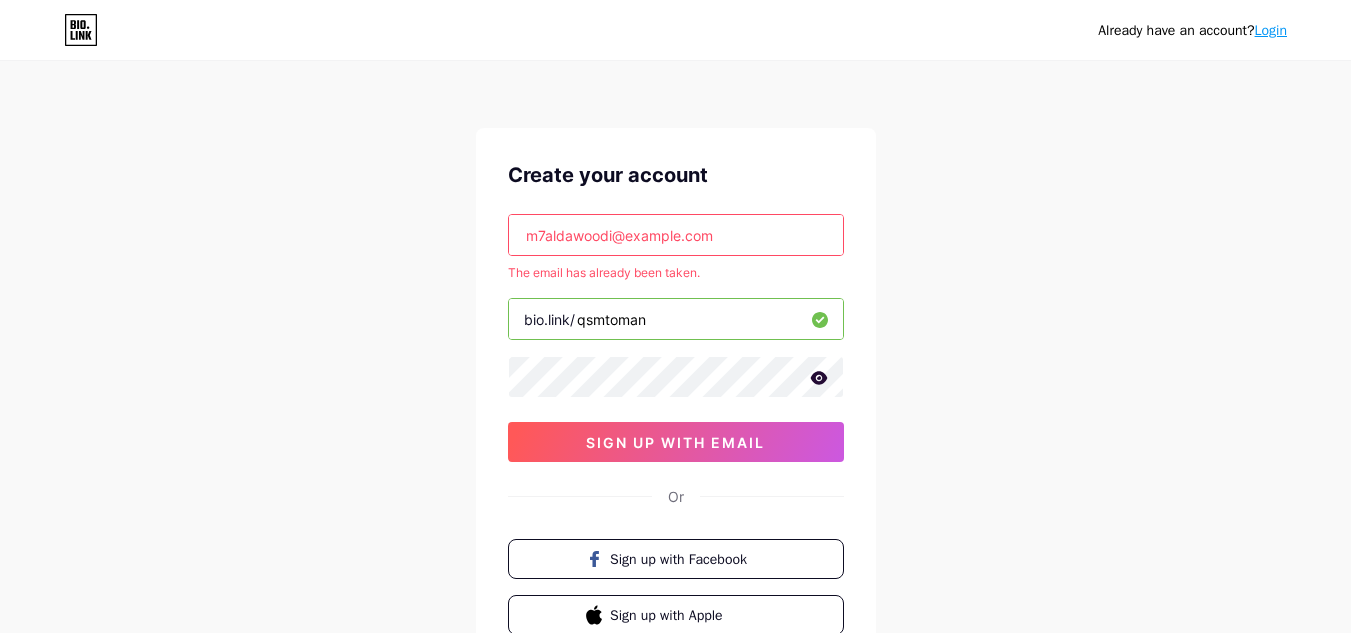 click 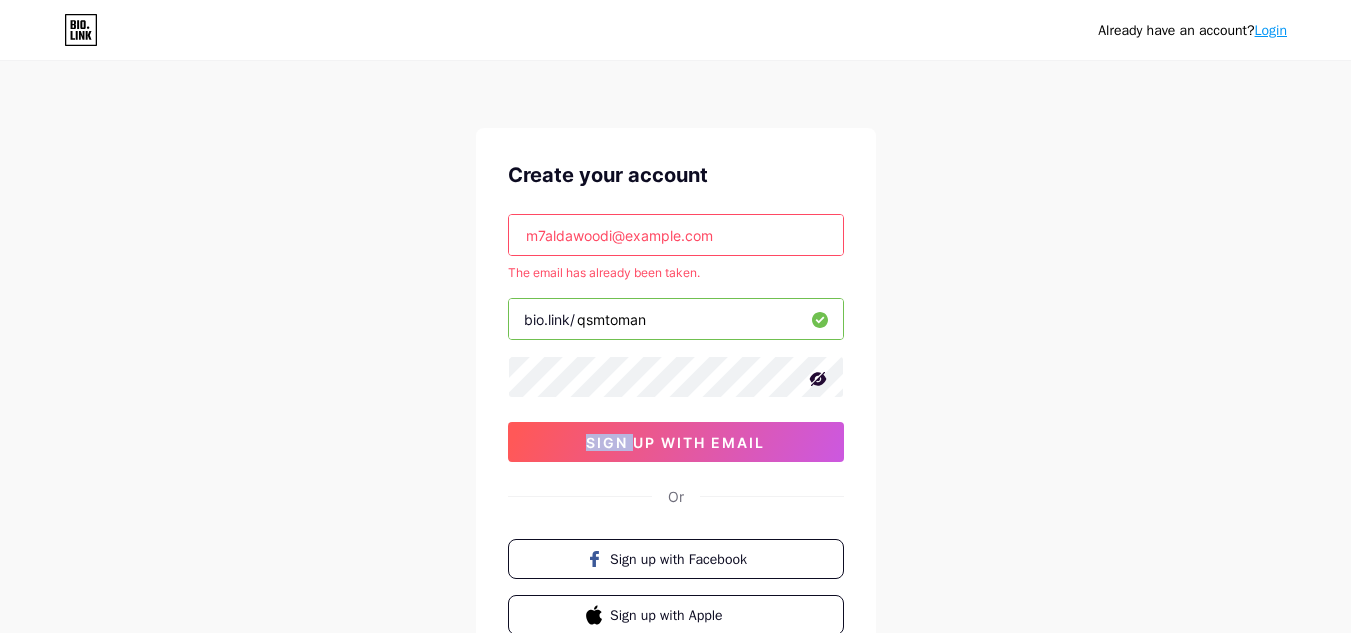 click 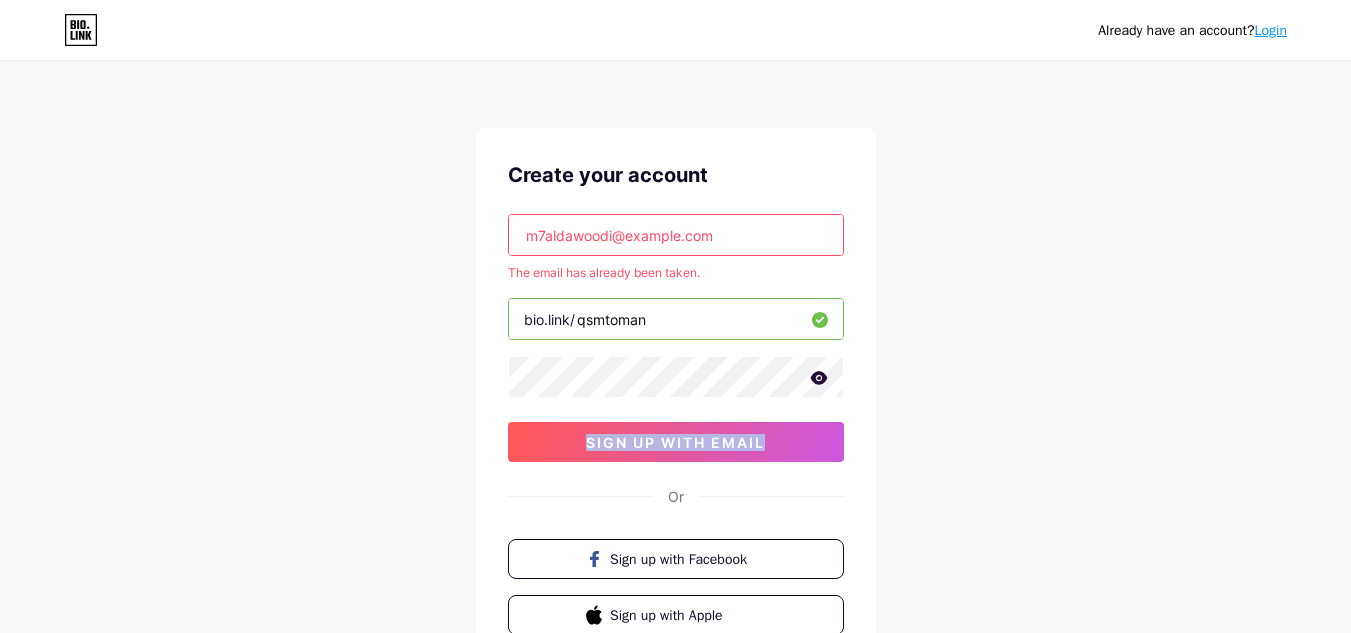 click 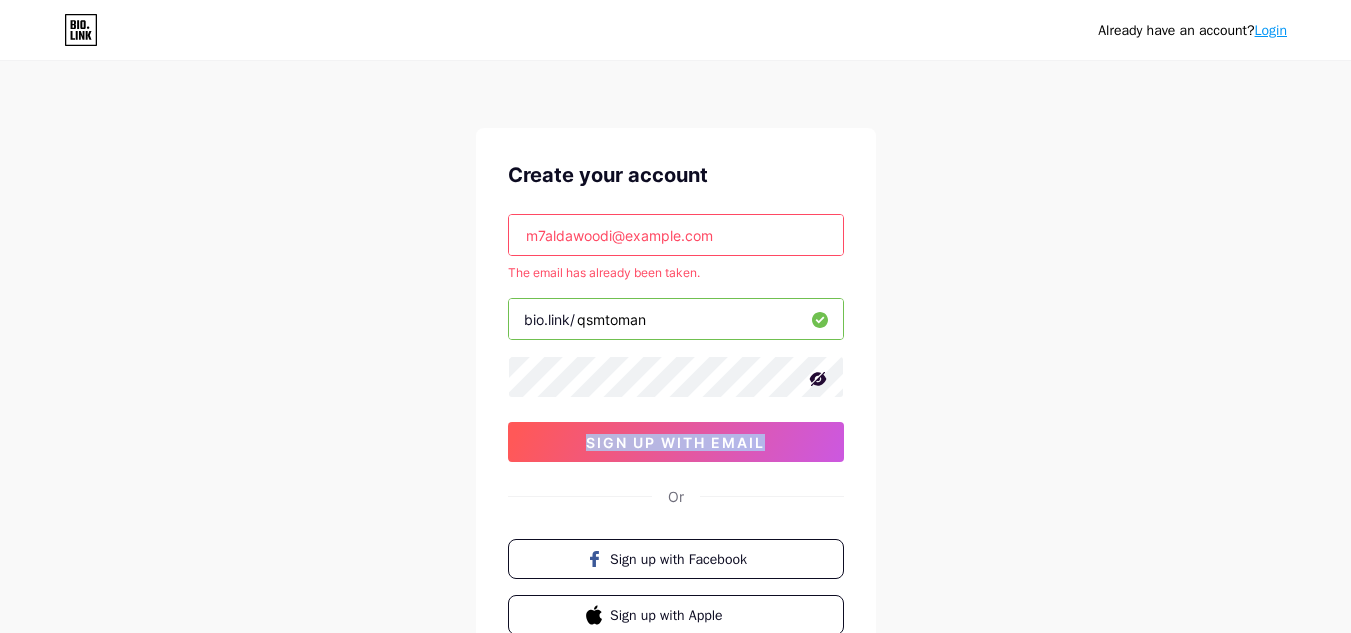 click on "Already have an account?  Login   Create your account     m7aldawoodi@gmail.com   The email has already been taken.   bio.link/   qsmtoman                     sign up with email         Or       Sign up with Facebook
Sign up with Apple
By signing up, you agree to our  Terms of Service  and  Privacy Policy ." at bounding box center (675, 395) 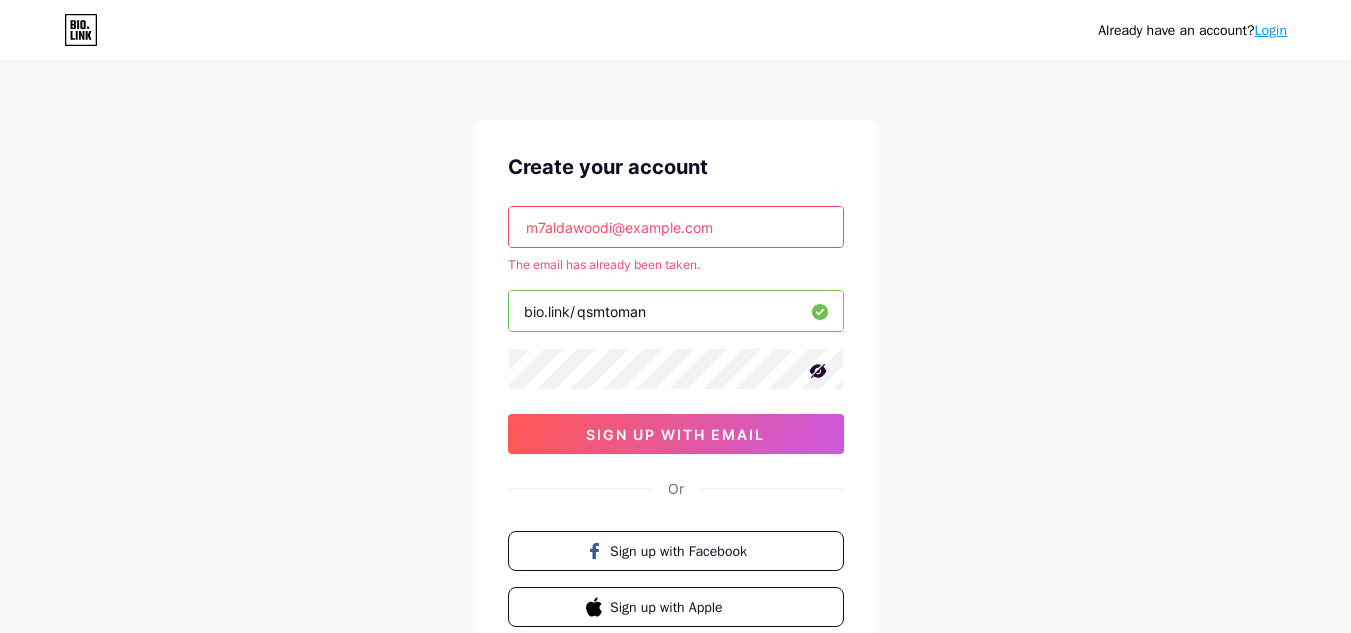 scroll, scrollTop: 0, scrollLeft: 0, axis: both 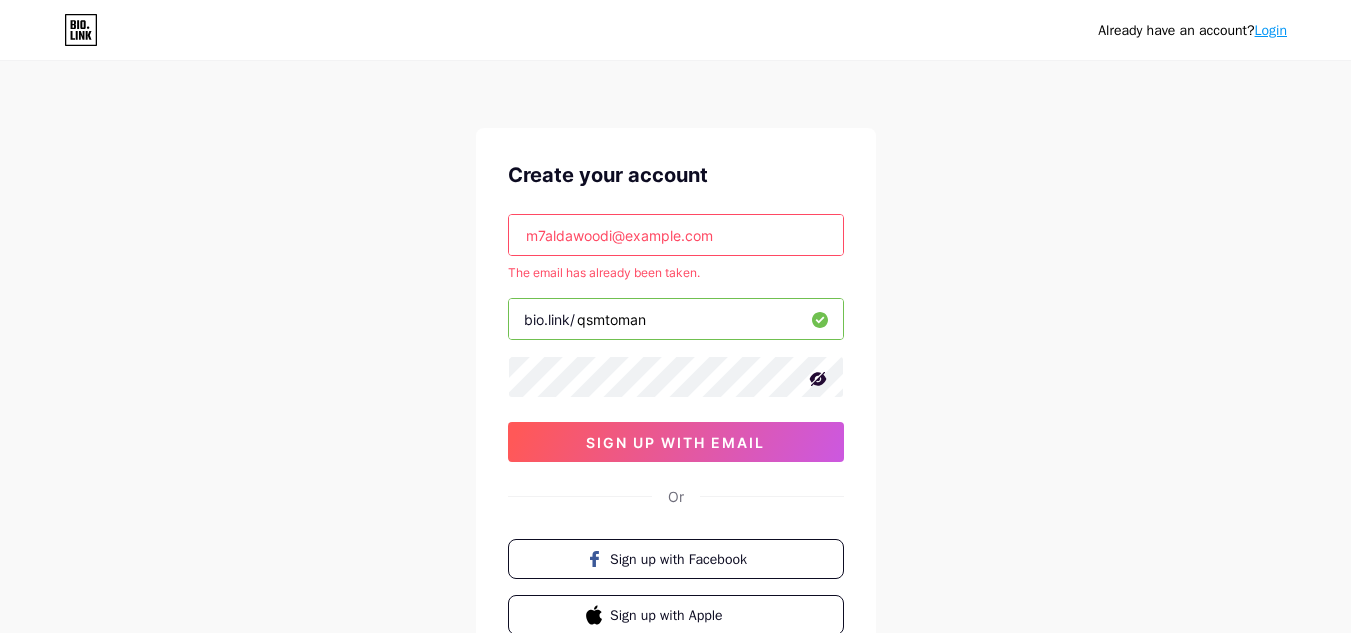 click 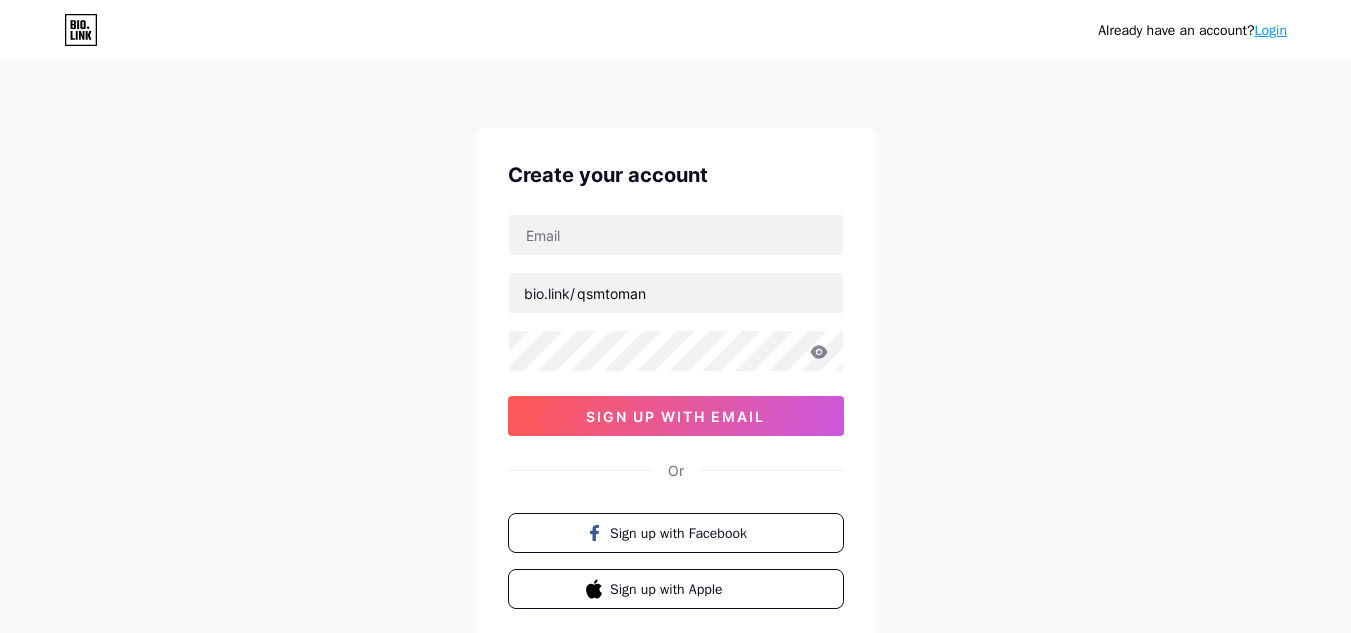 scroll, scrollTop: 0, scrollLeft: 0, axis: both 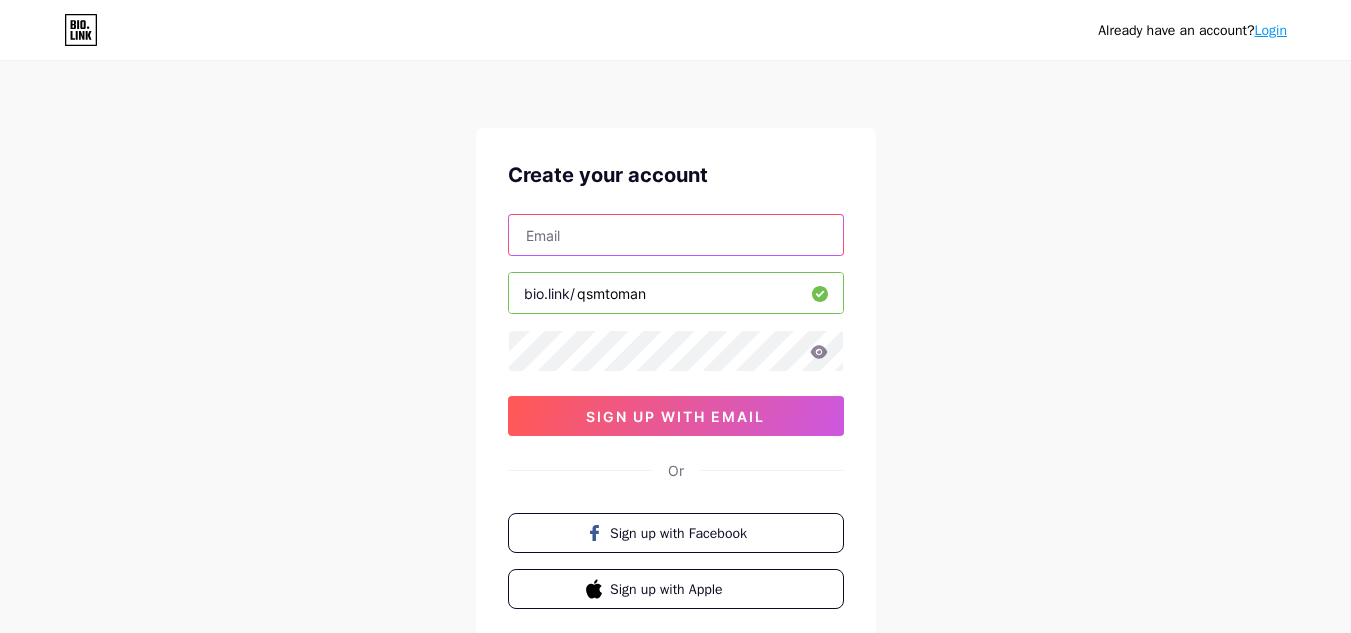 click at bounding box center (676, 235) 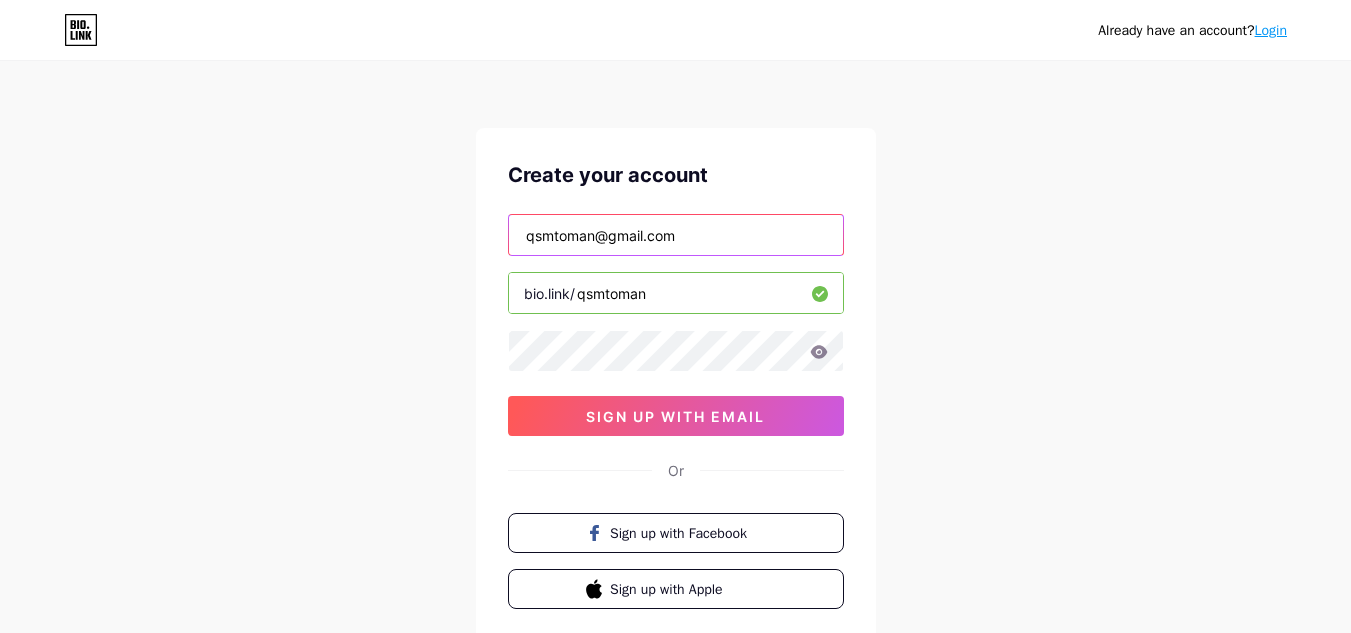 type on "qsmtoman@gmail.com" 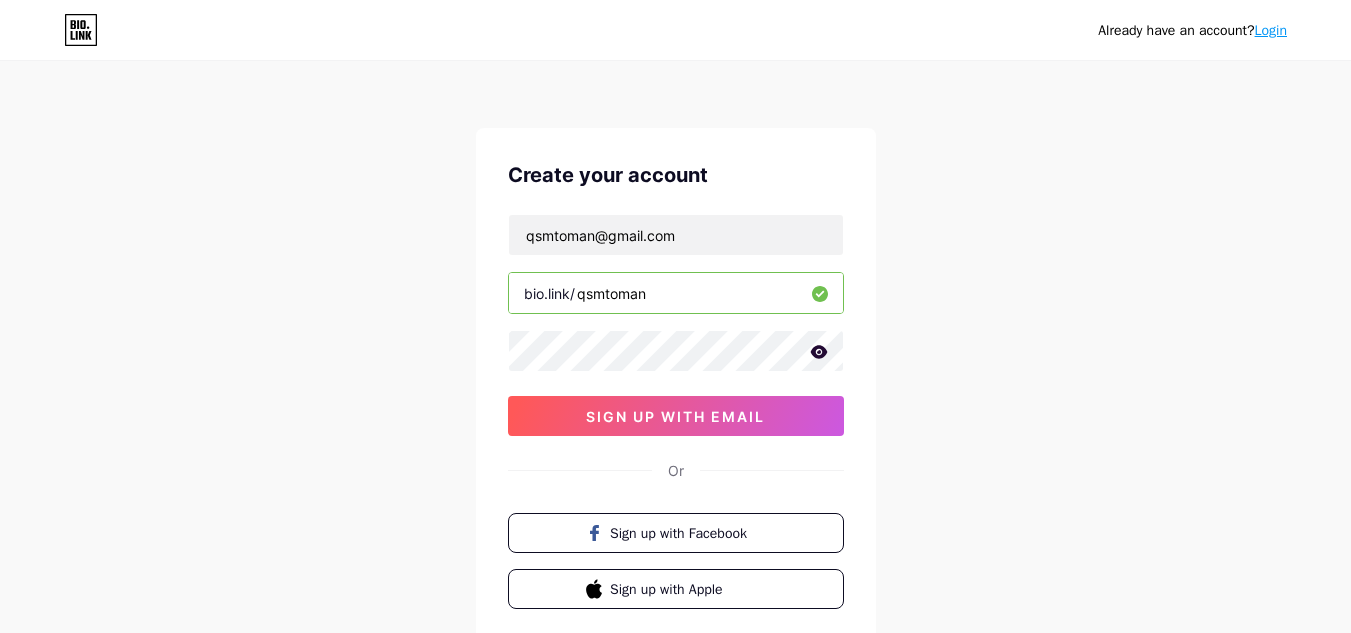 click 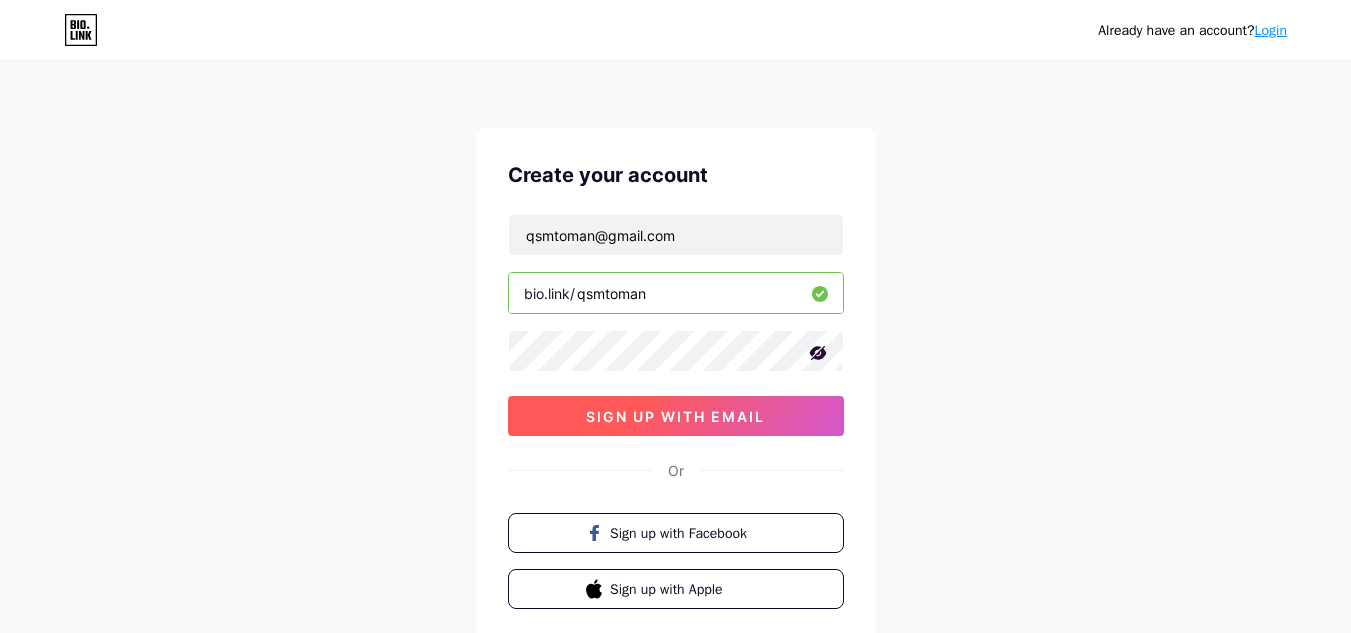 click on "sign up with email" at bounding box center [676, 416] 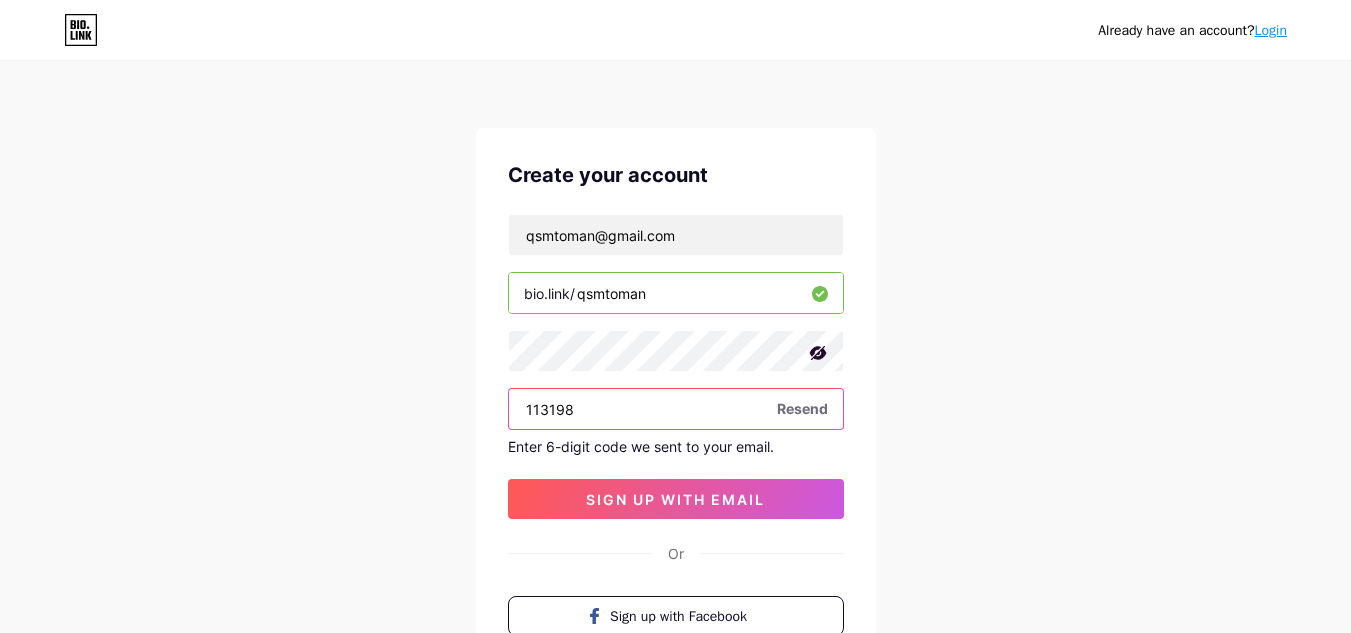 type on "113198" 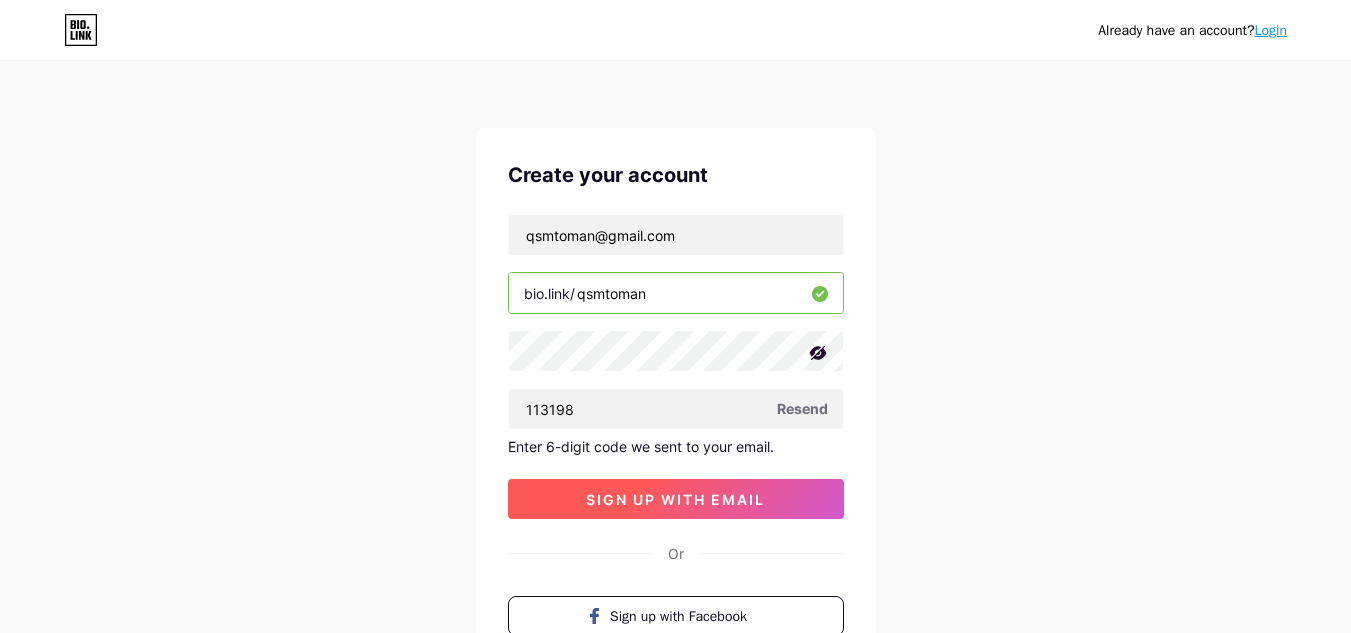 click on "sign up with email" at bounding box center (676, 499) 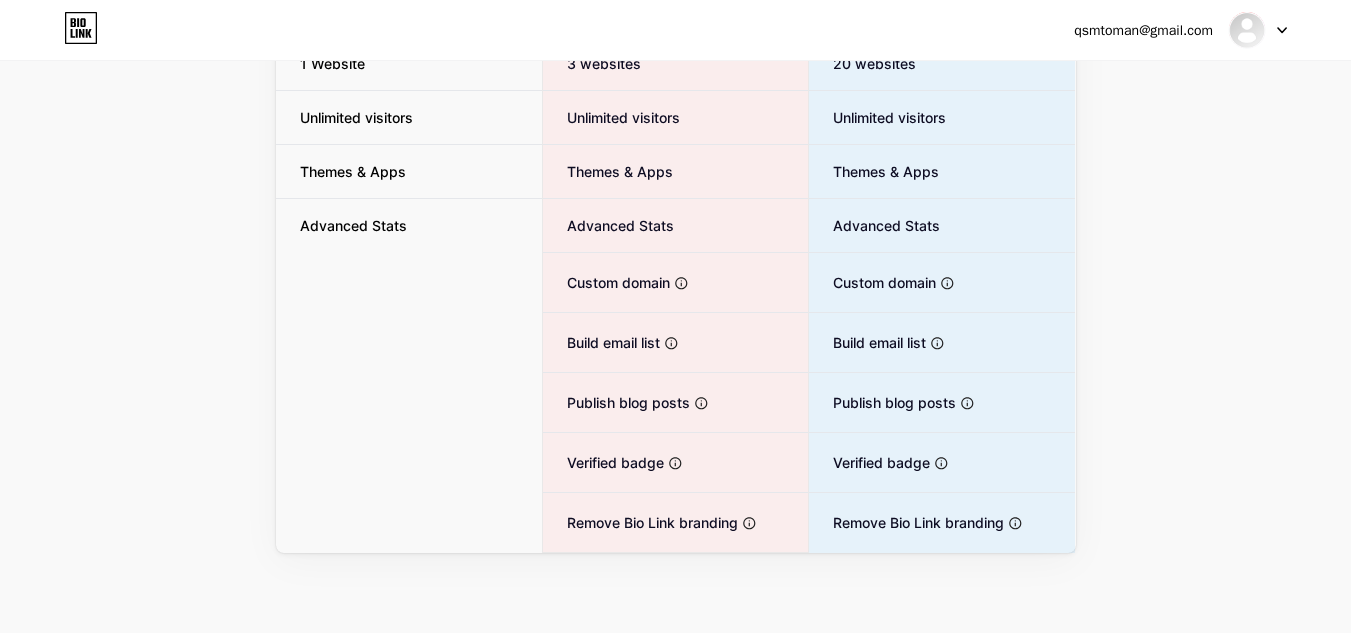 scroll, scrollTop: 81, scrollLeft: 0, axis: vertical 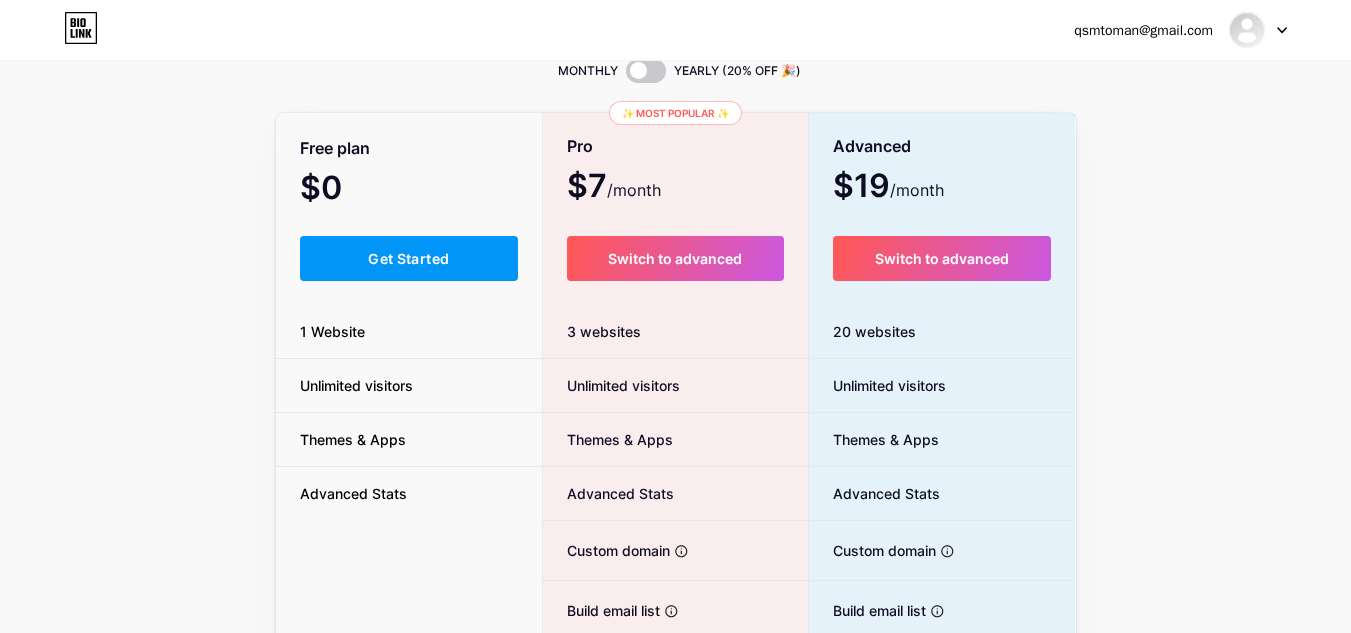 click 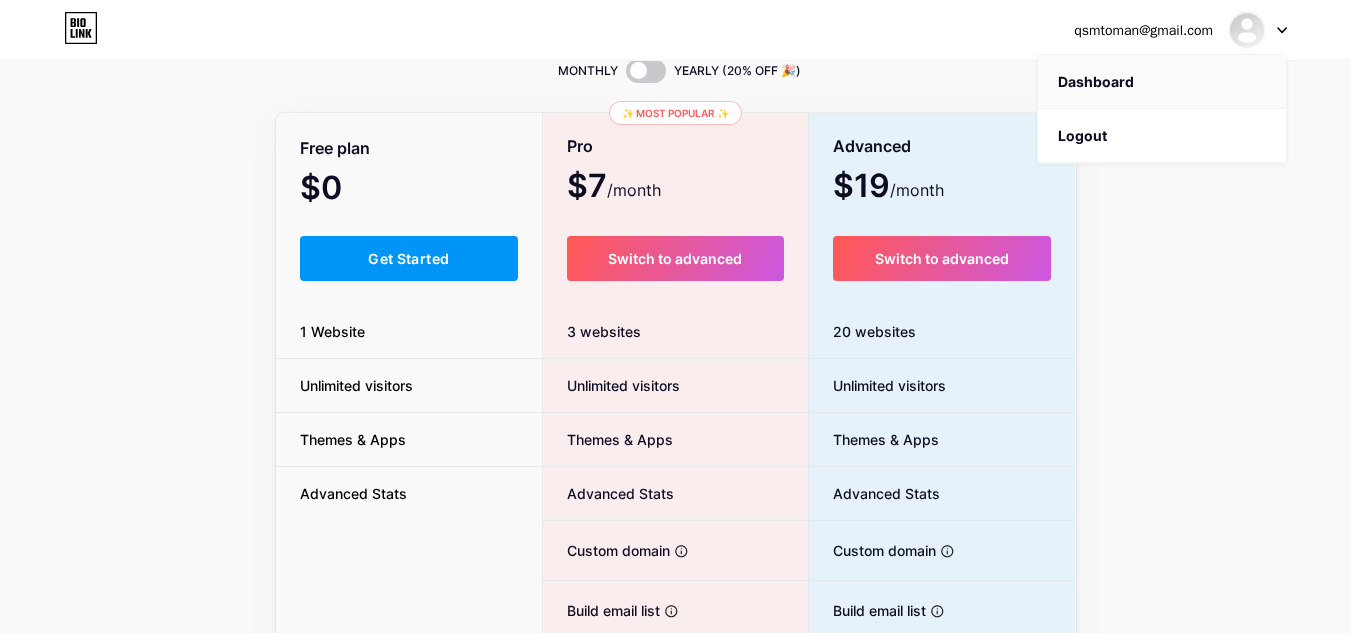 click on "Dashboard" at bounding box center [1162, 82] 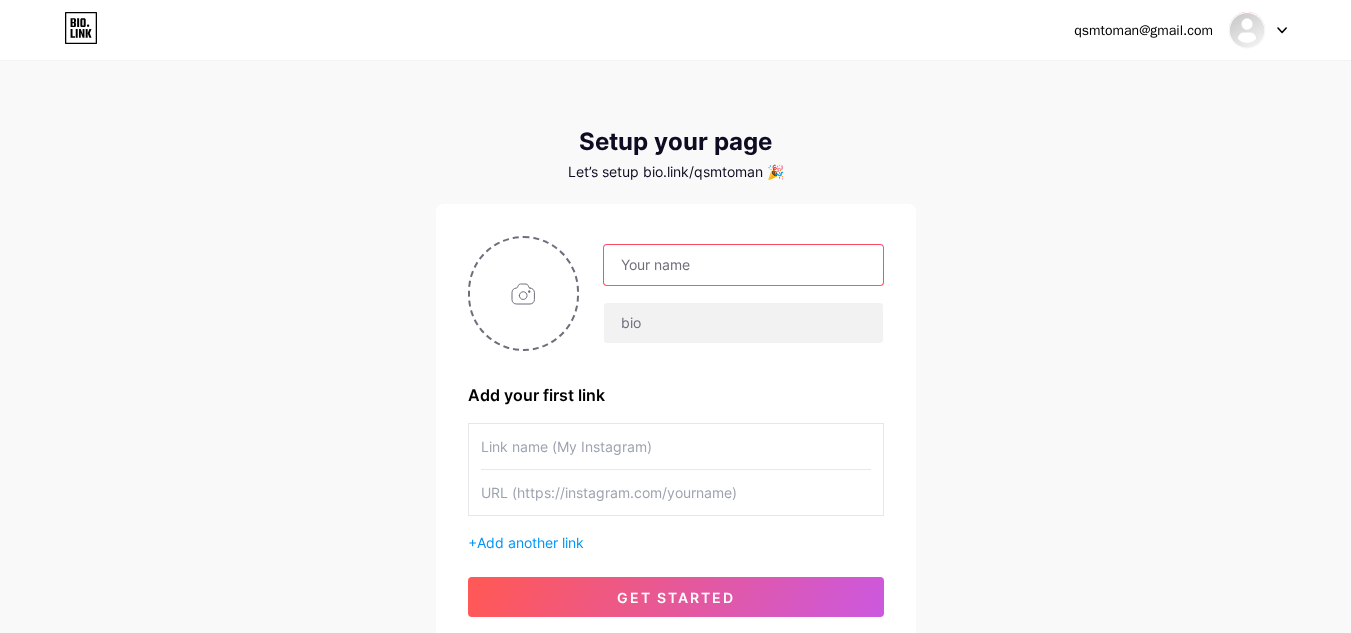 click at bounding box center [743, 265] 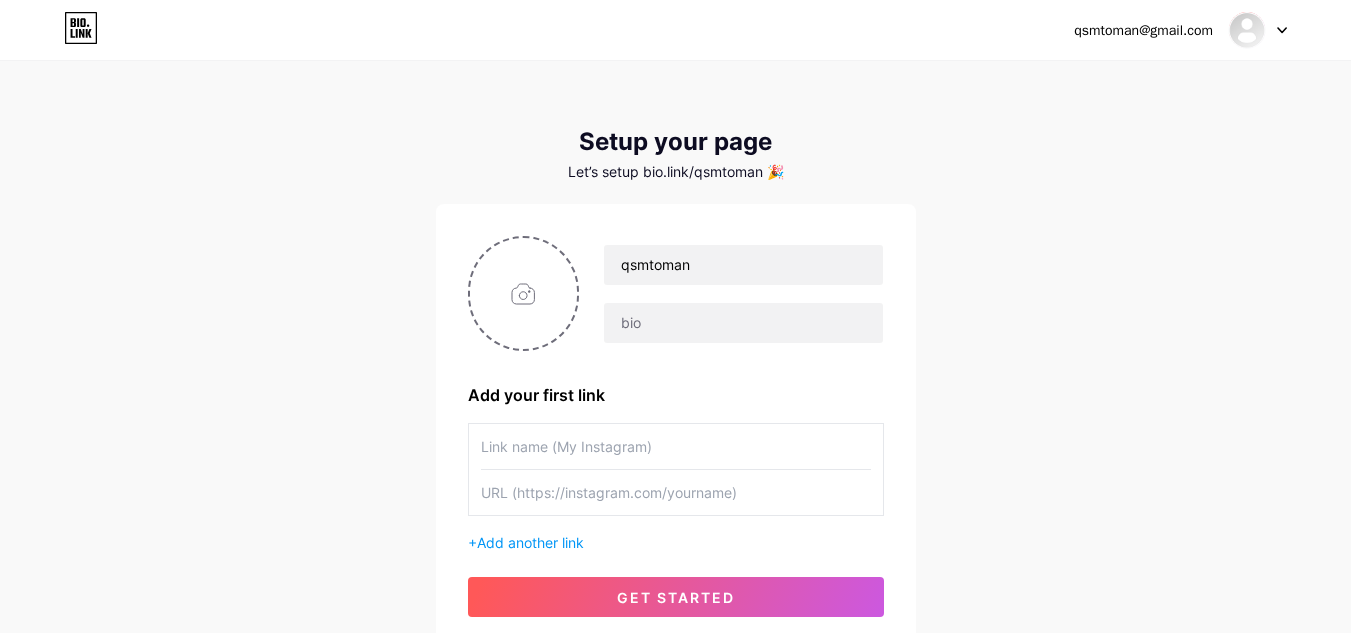 click on "qsmtoman Add your first link + Add another link get started" at bounding box center (676, 426) 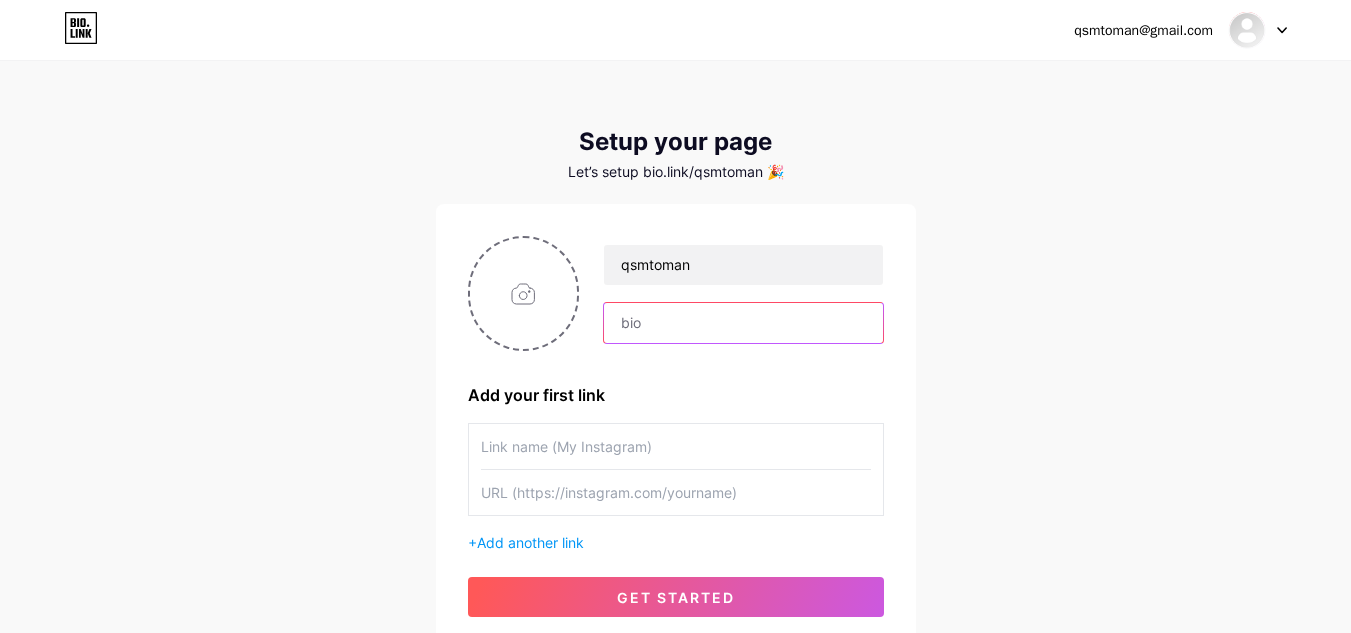 click at bounding box center [743, 323] 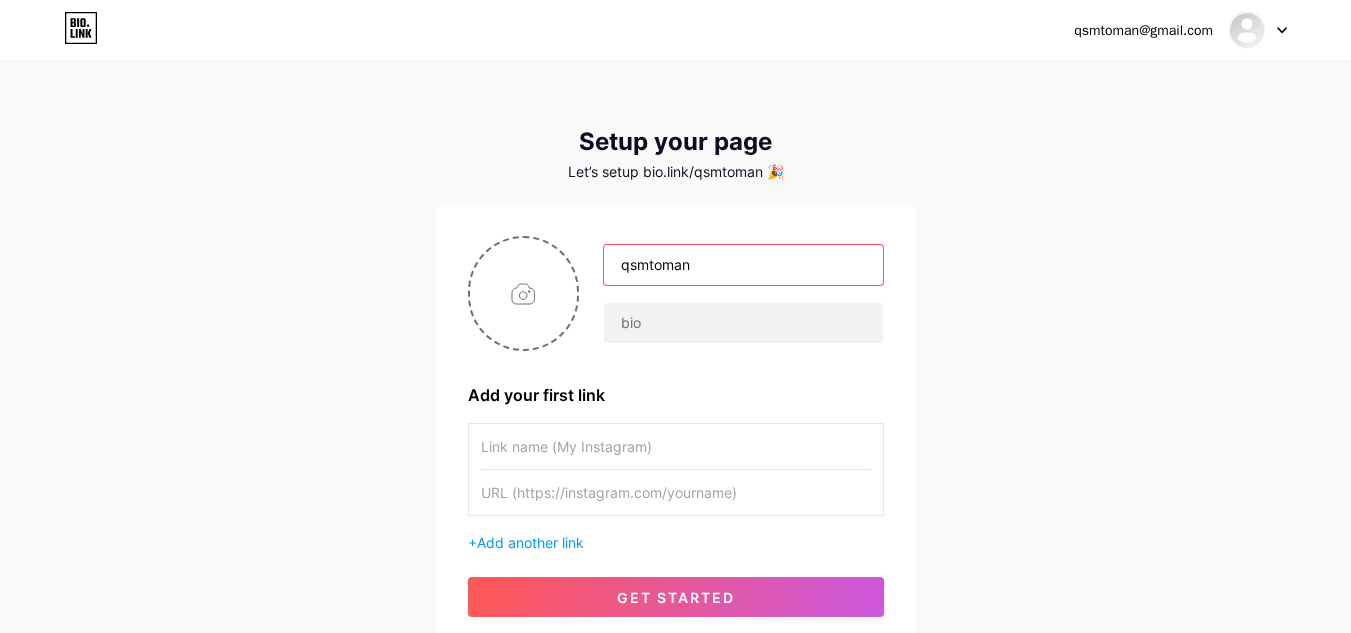 click on "qsmtoman" at bounding box center (743, 265) 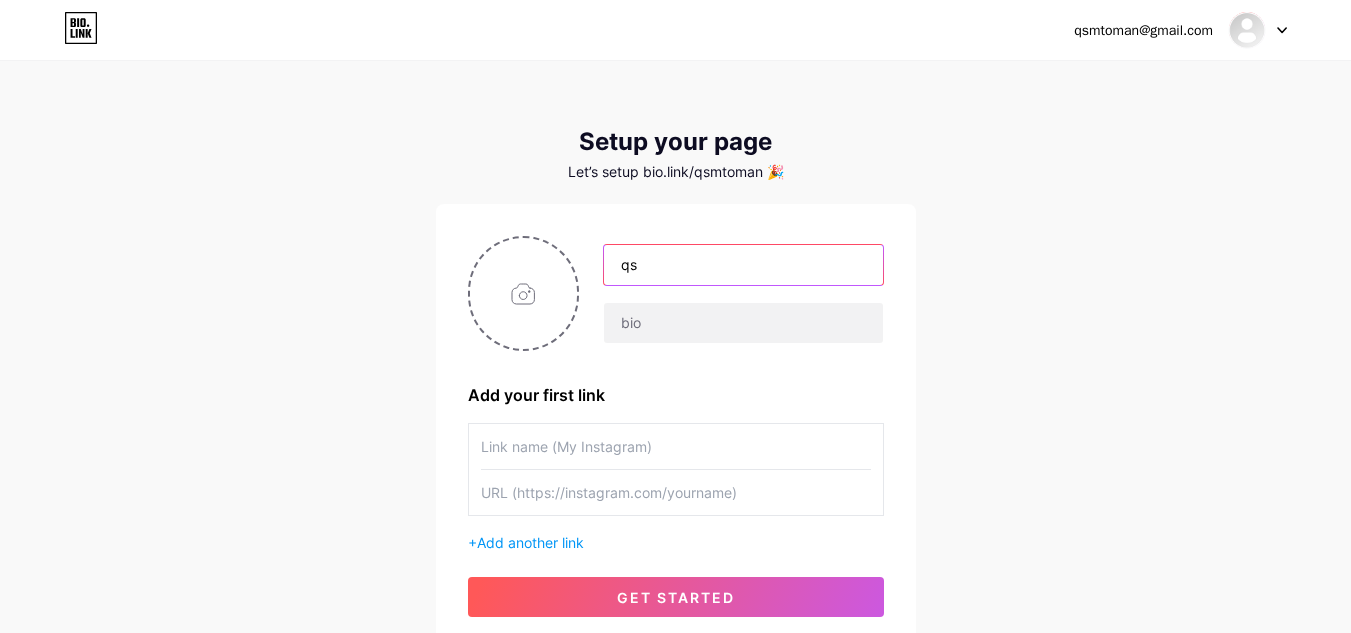 type on "q" 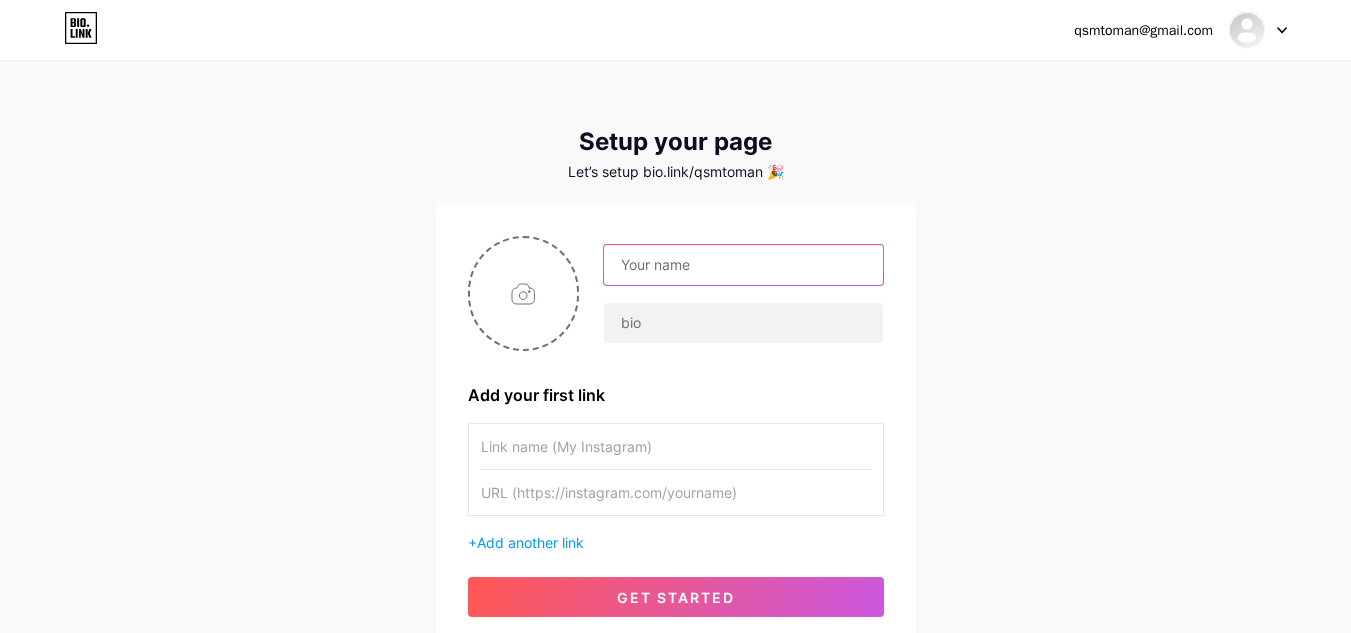click at bounding box center [743, 265] 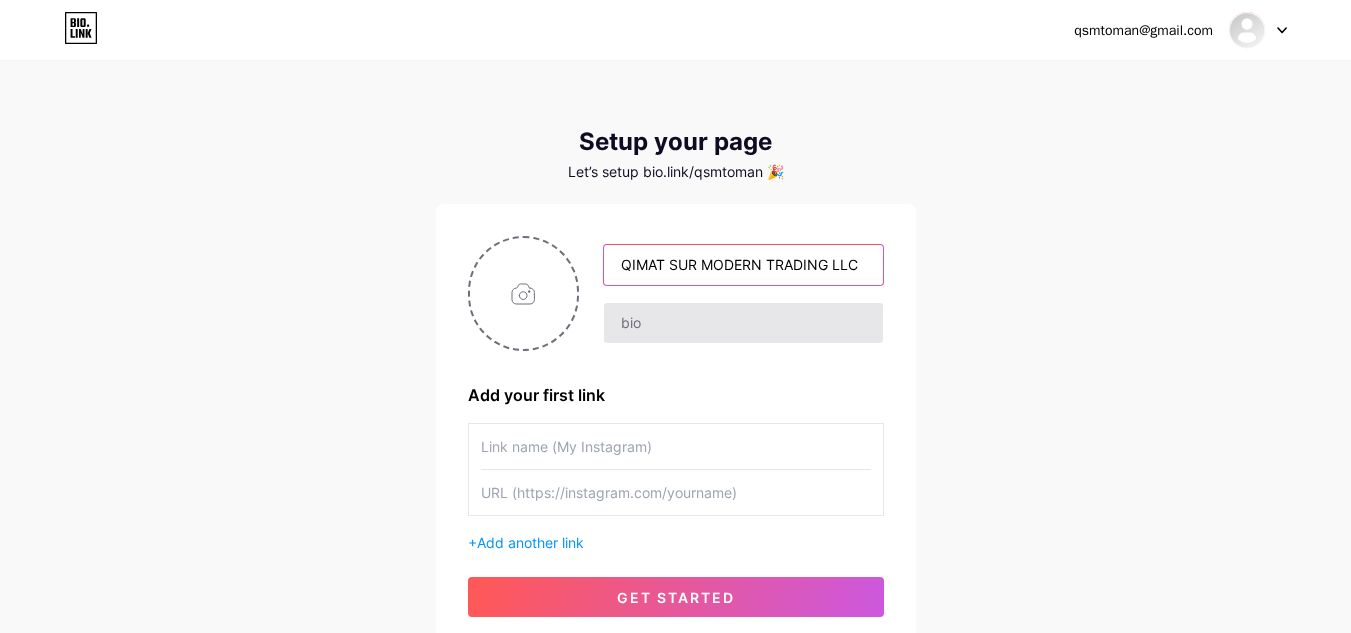 type on "QIMAT SUR MODERN TRADING LLC" 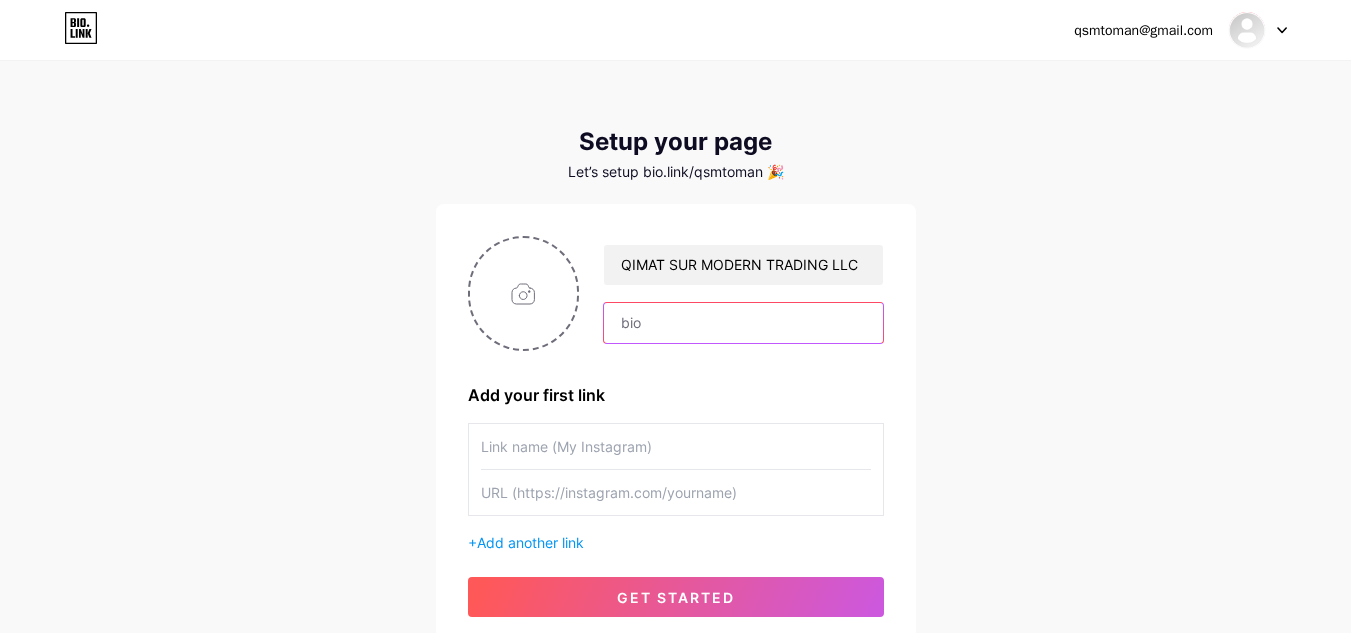 click at bounding box center (743, 323) 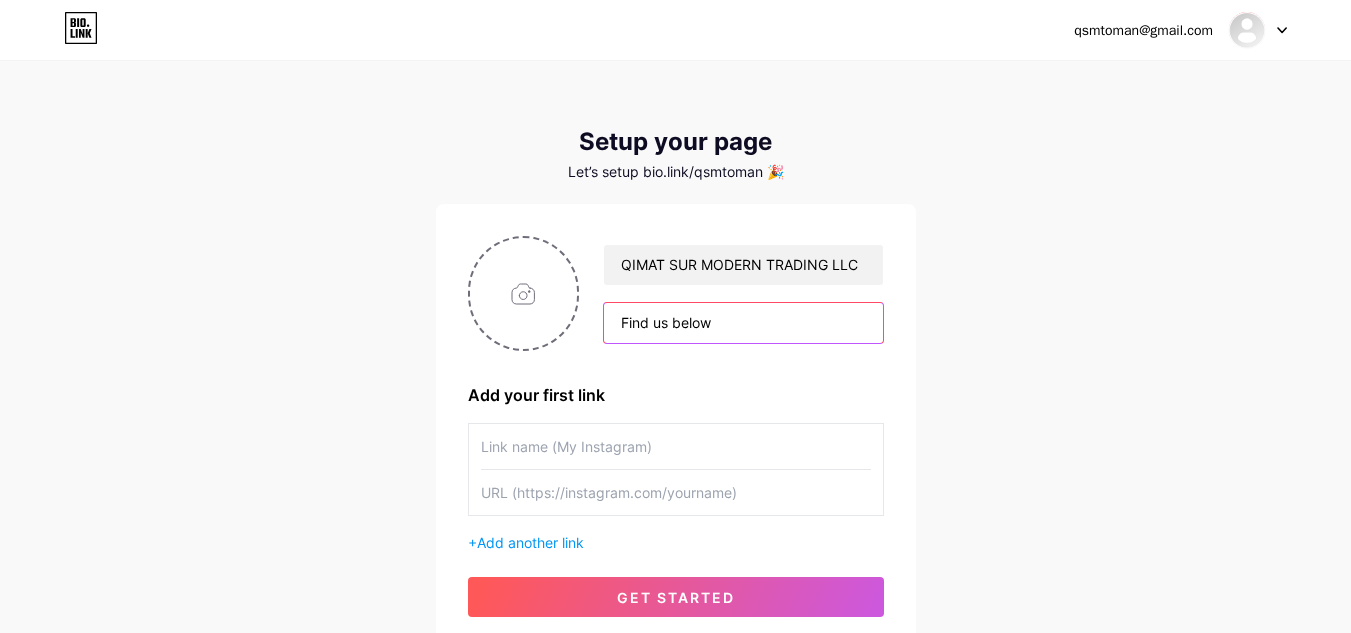 type on "Find us below" 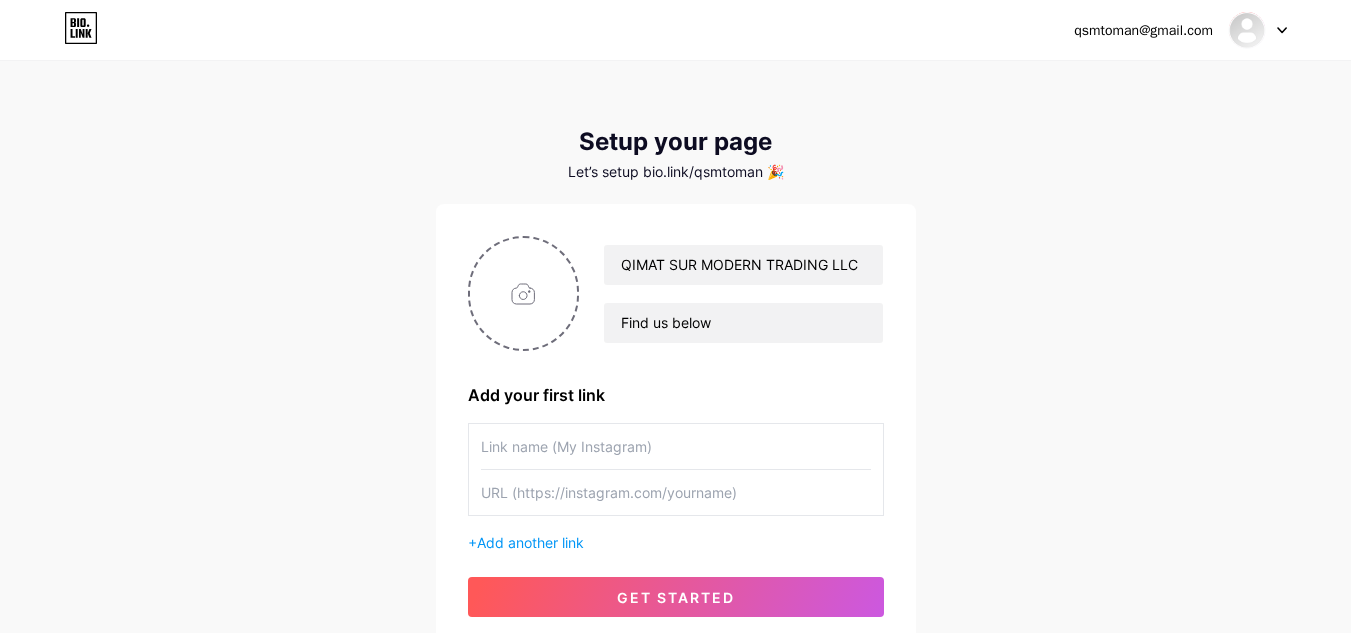 click at bounding box center [676, 446] 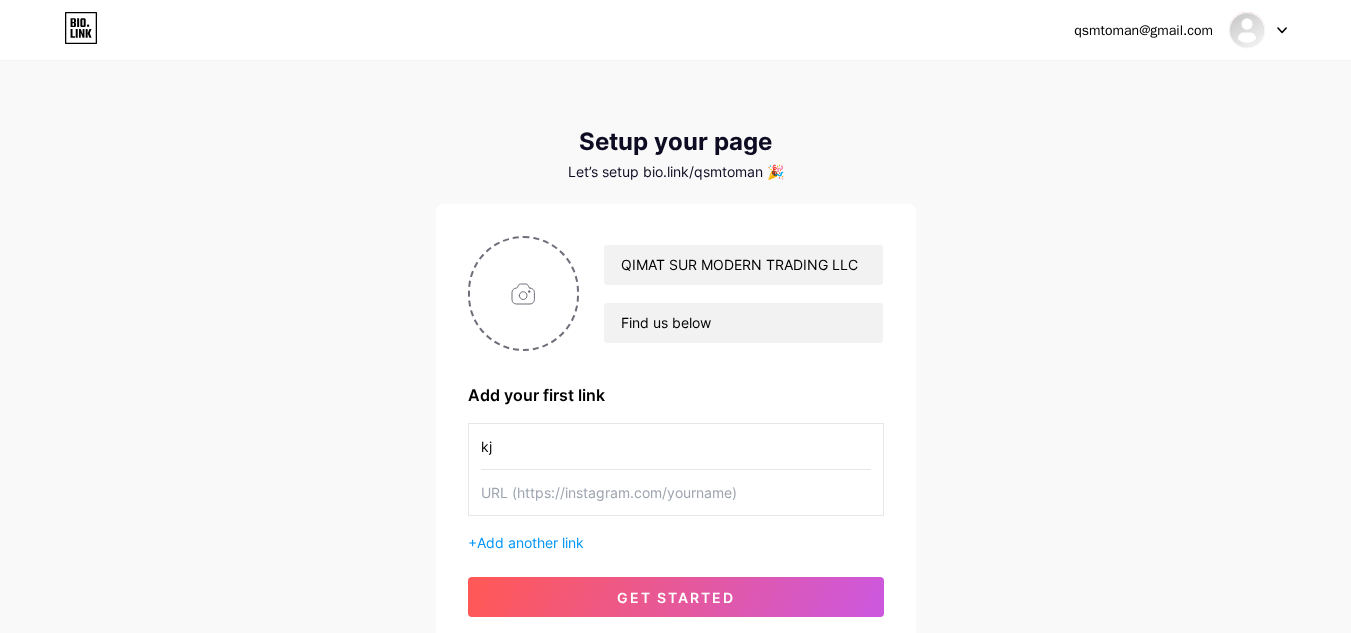 type on "k" 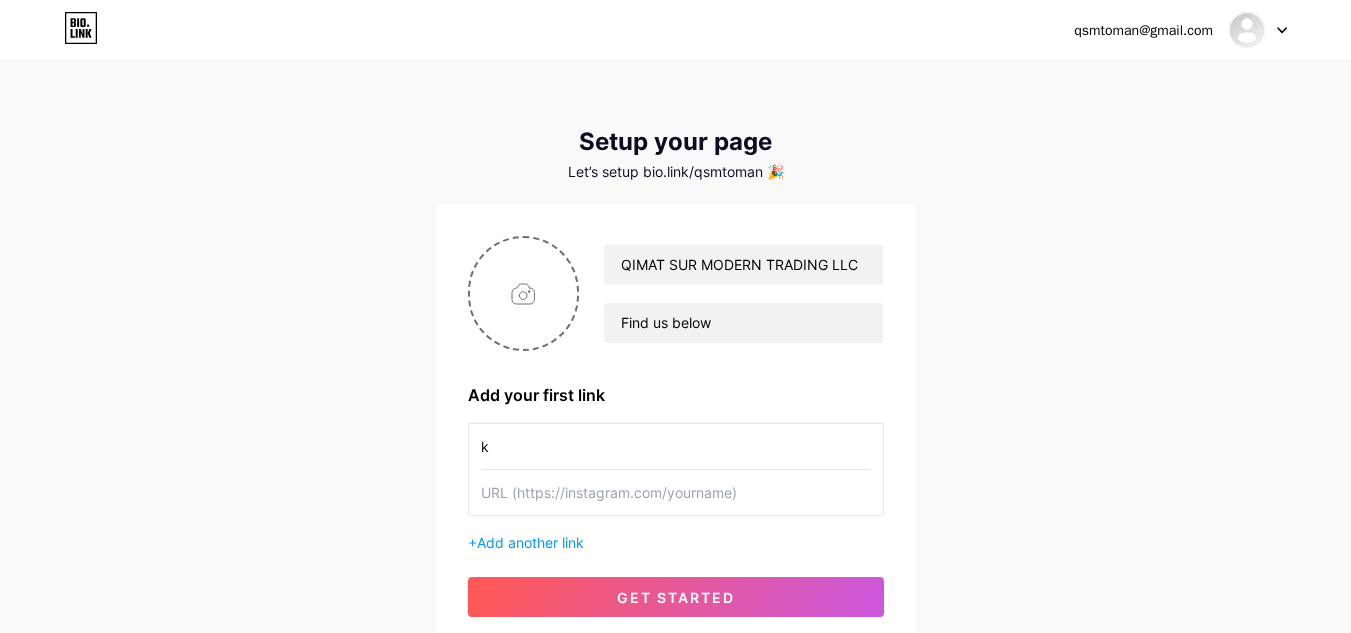 type 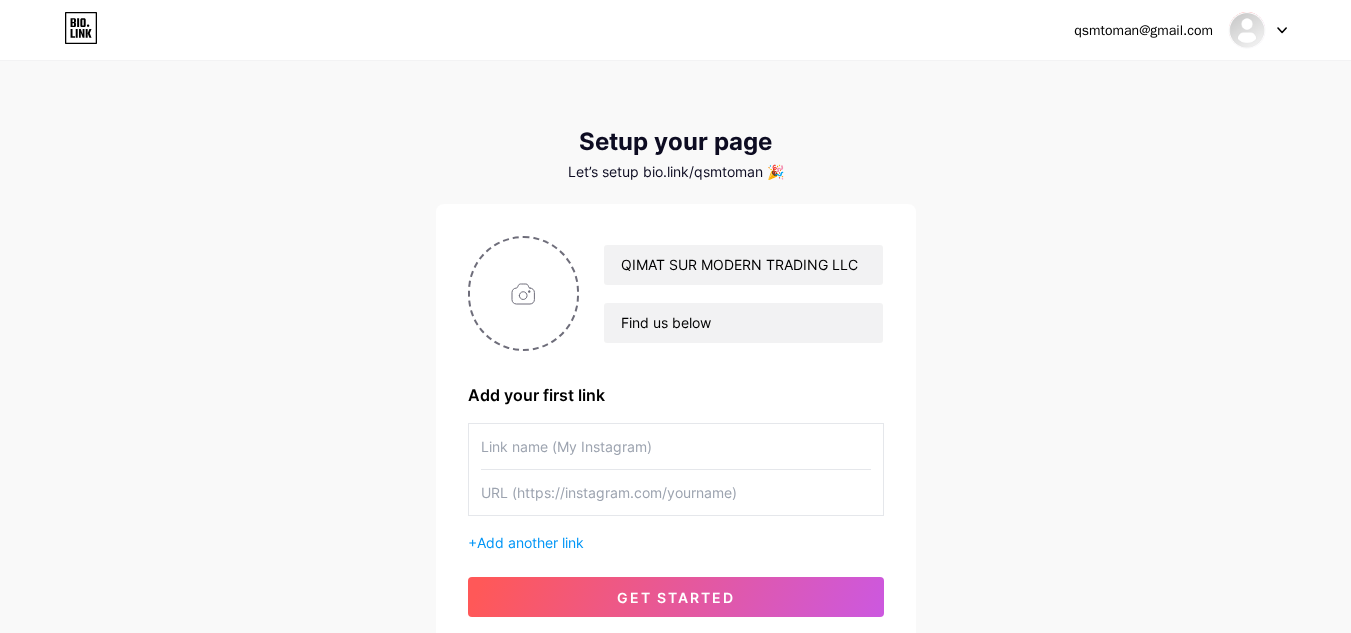 click at bounding box center (676, 492) 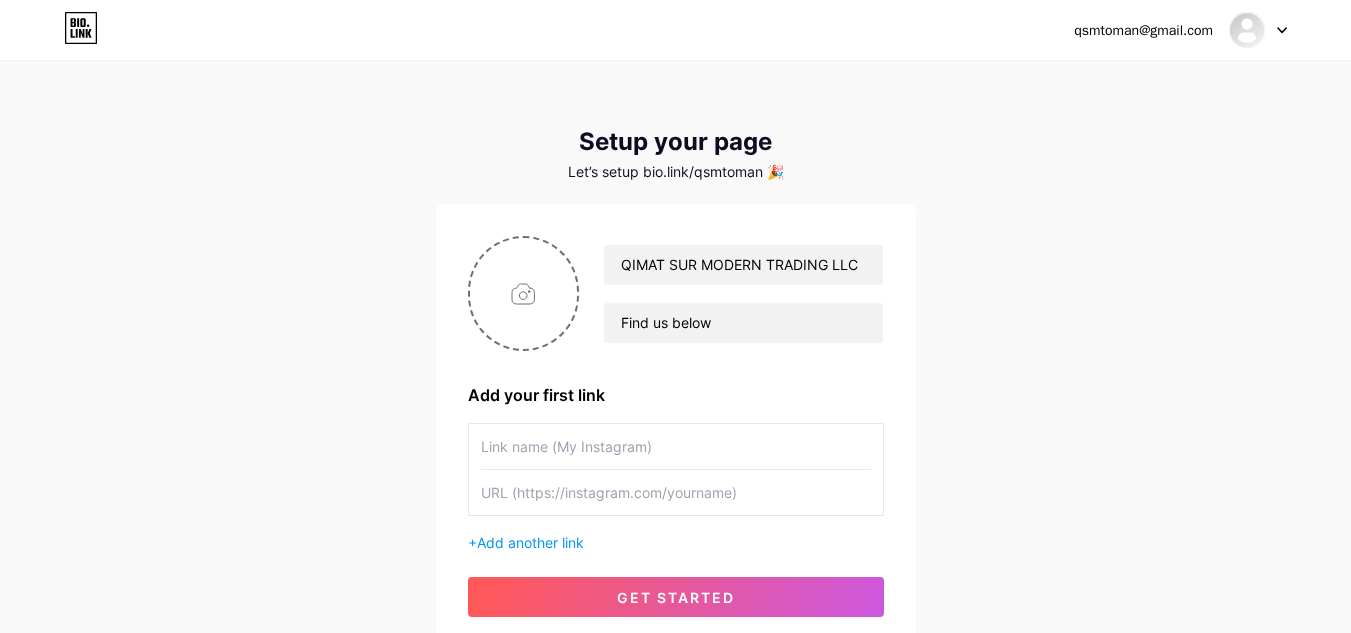 paste on "https://www.instagram.com/qsmt_oman?igsh=cWRwZ2Y0eXFncTho&utm_source=qr" 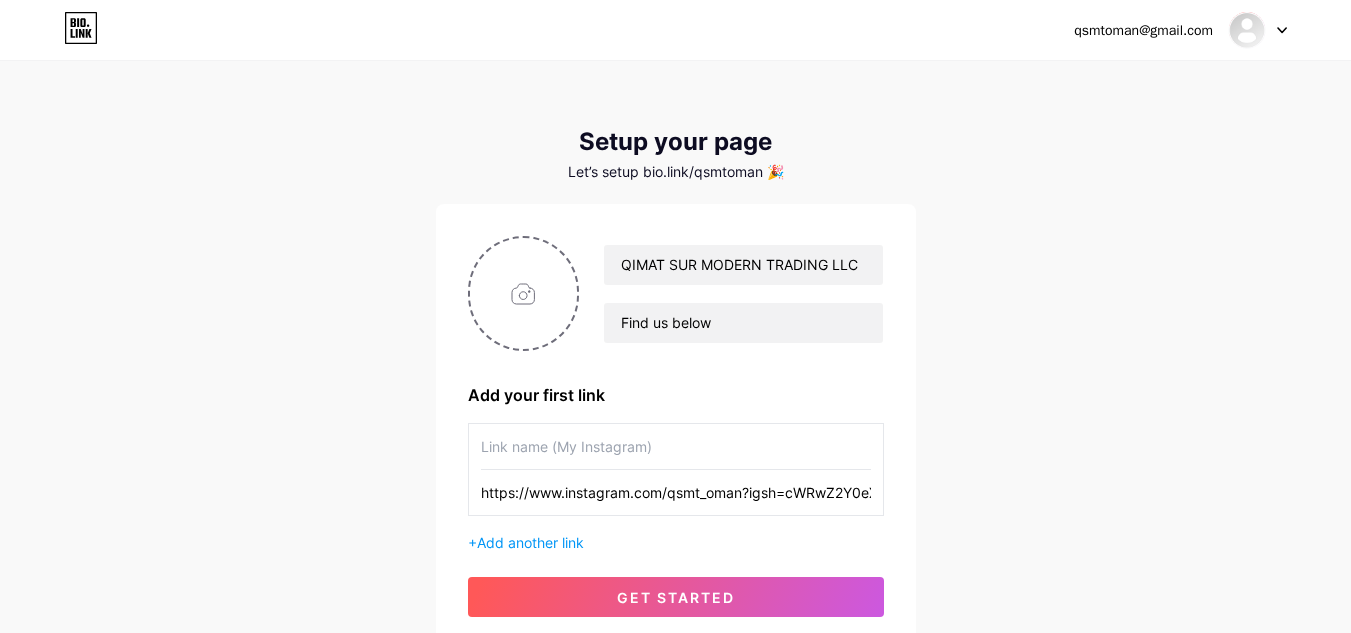 scroll, scrollTop: 0, scrollLeft: 168, axis: horizontal 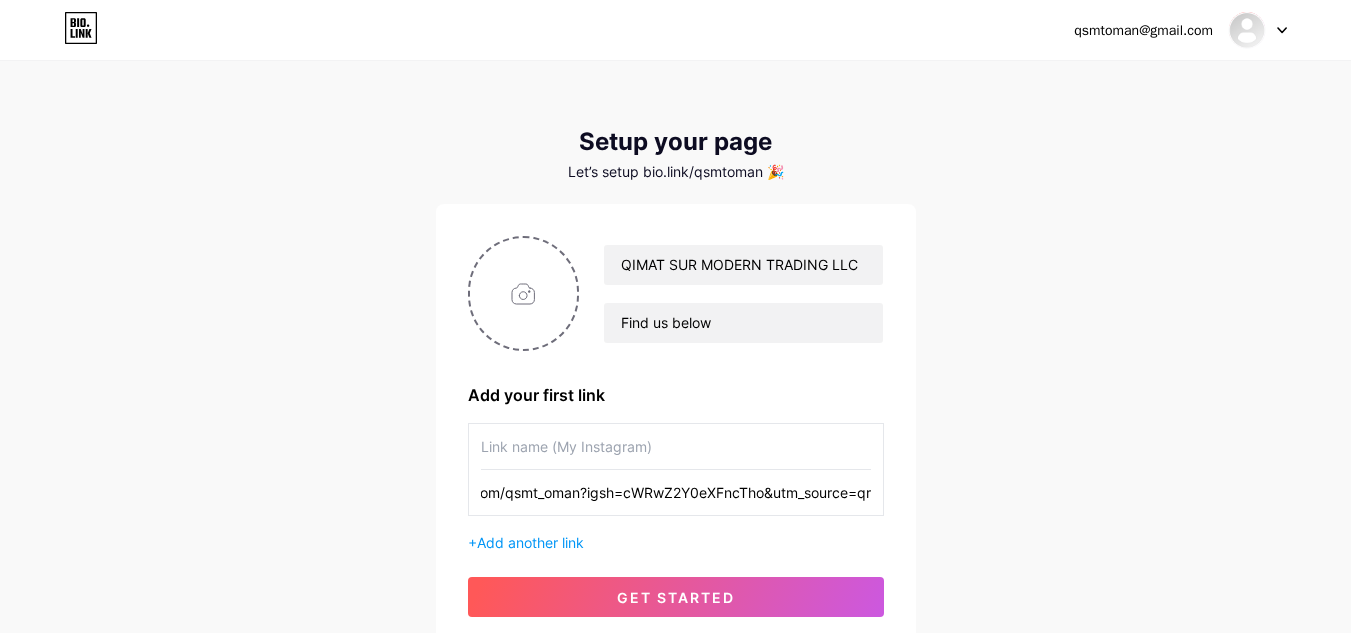 type on "https://www.instagram.com/qsmt_oman?igsh=cWRwZ2Y0eXFncTho&utm_source=qr" 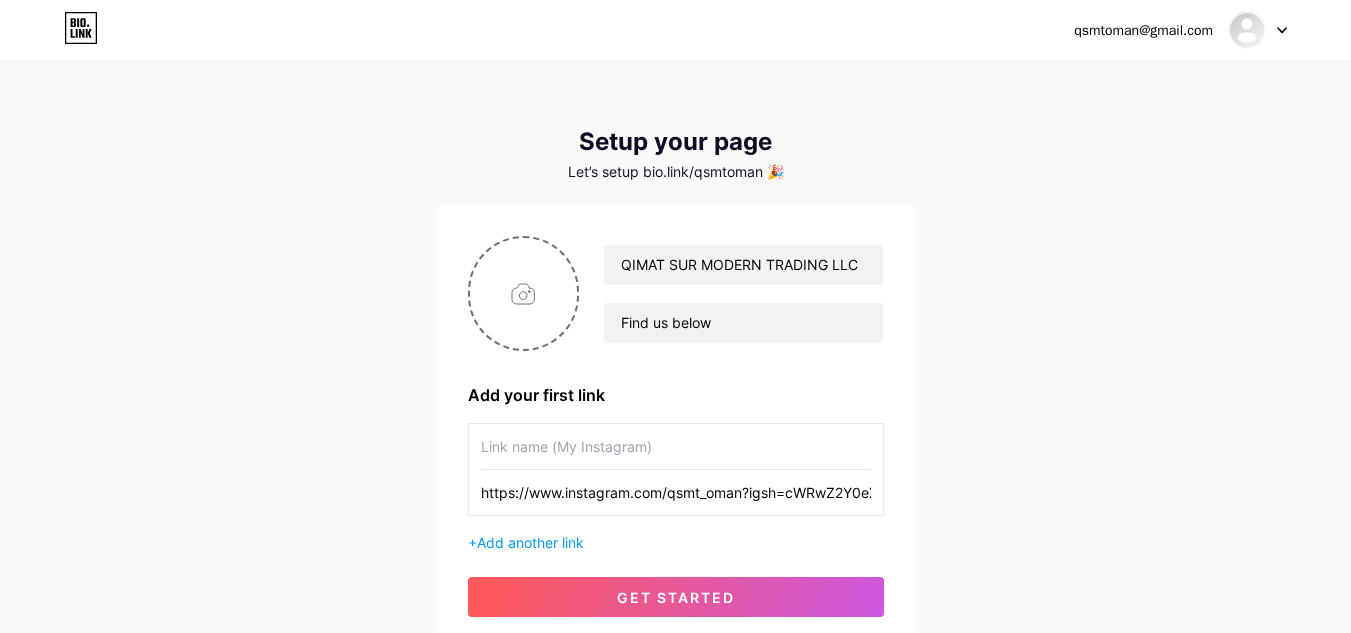 click at bounding box center (676, 446) 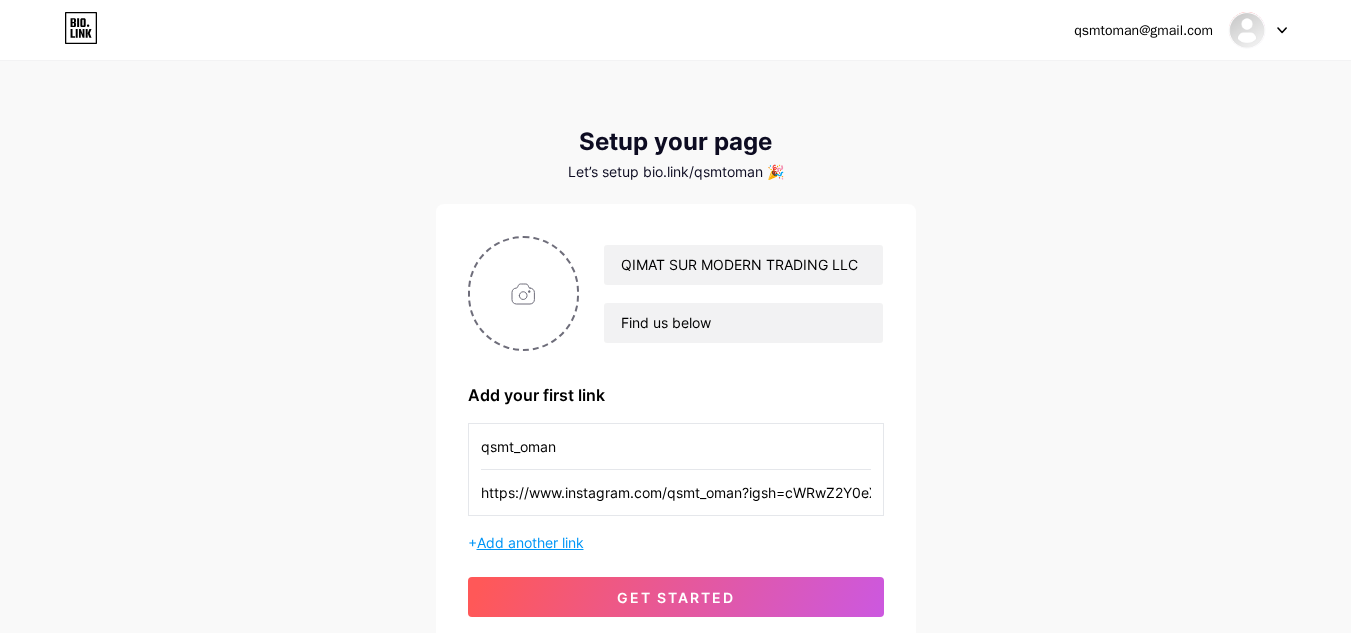 type on "qsmt_oman" 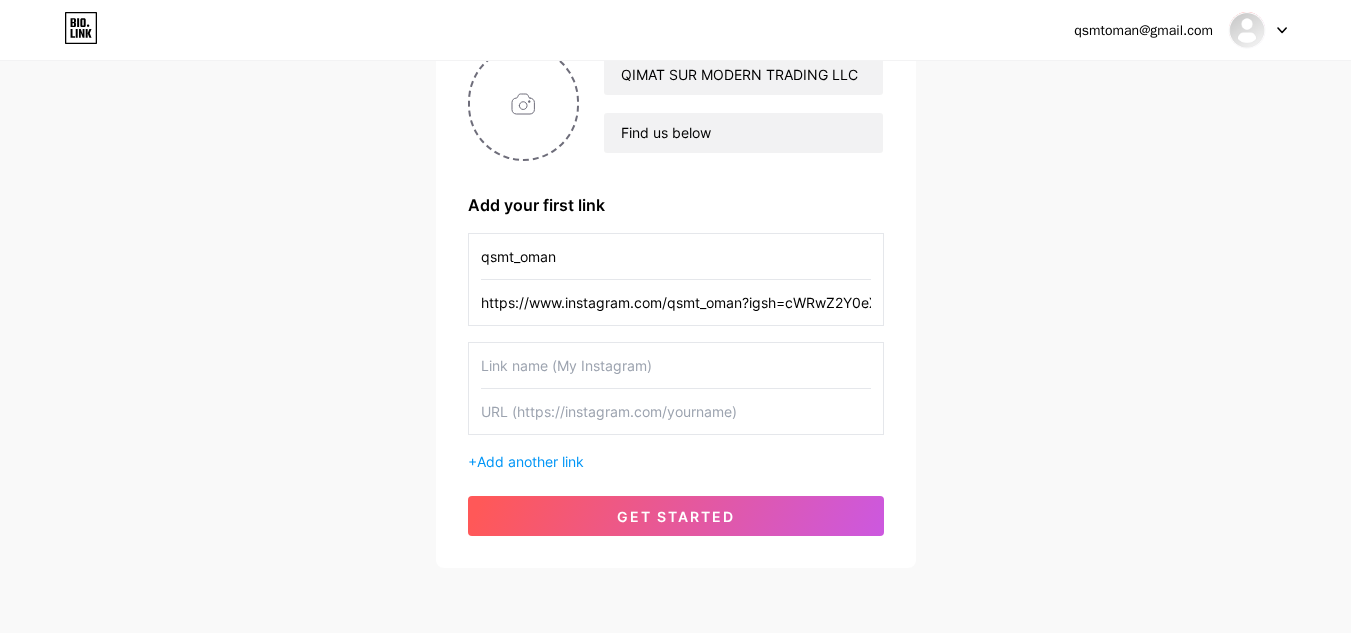 scroll, scrollTop: 269, scrollLeft: 0, axis: vertical 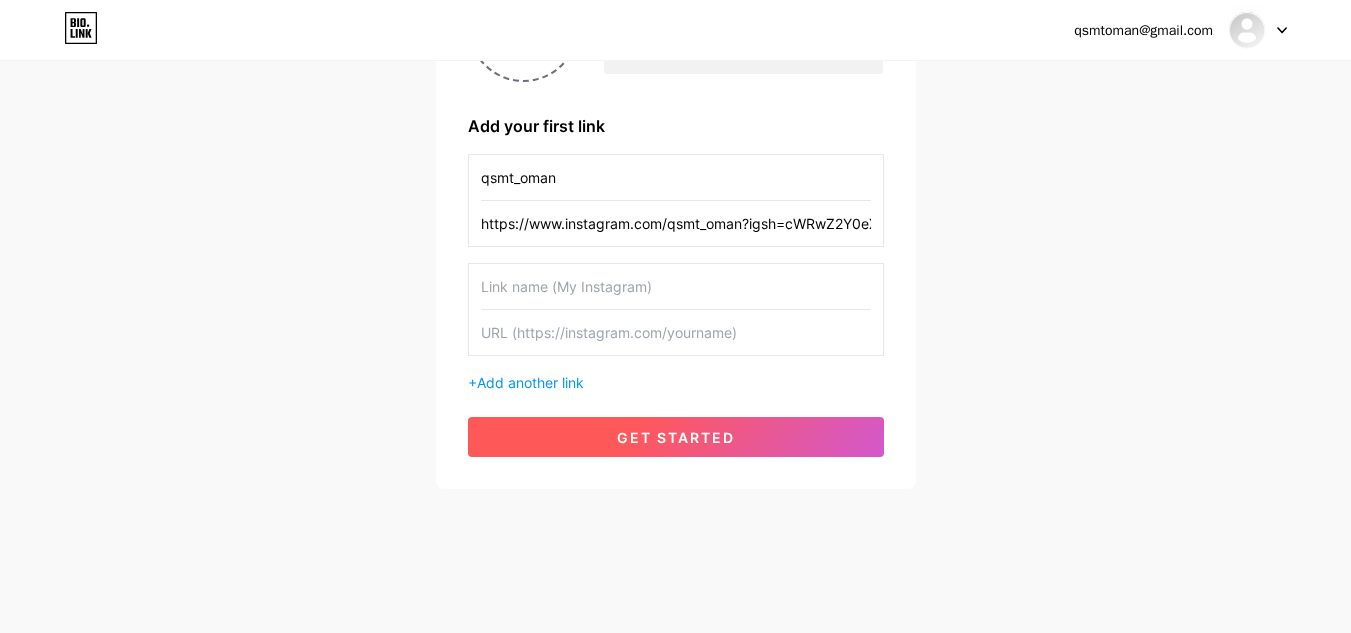 click on "get started" at bounding box center (676, 437) 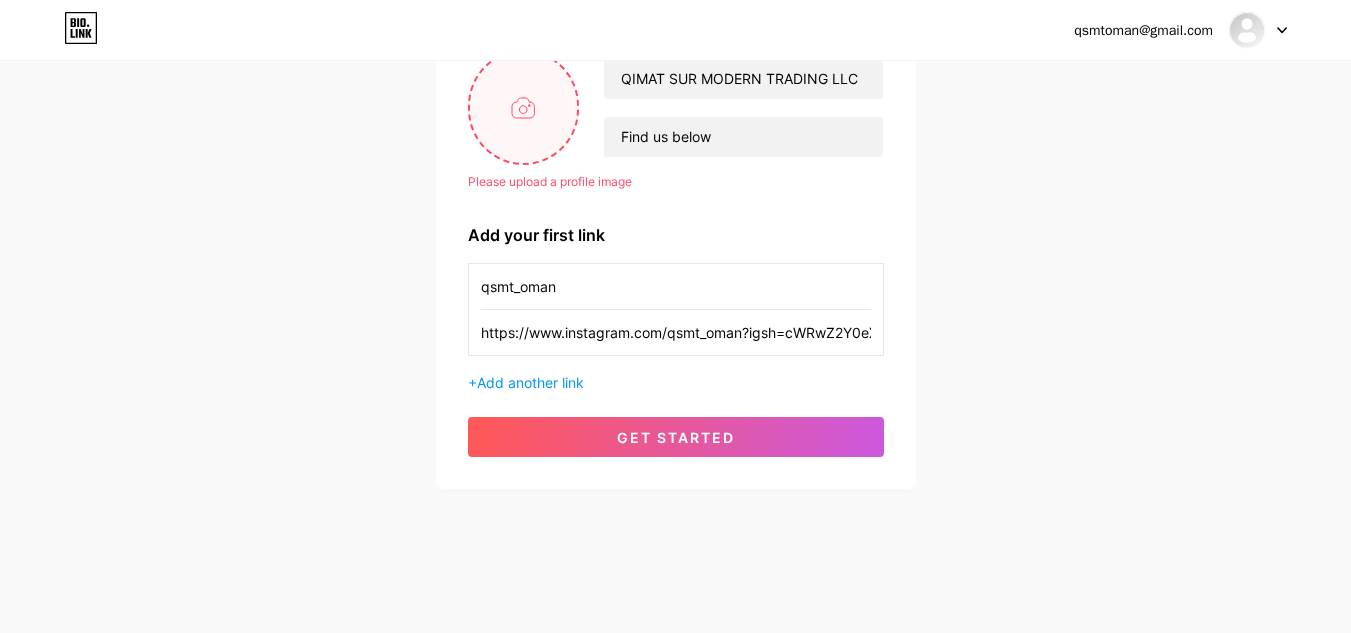 click at bounding box center (524, 107) 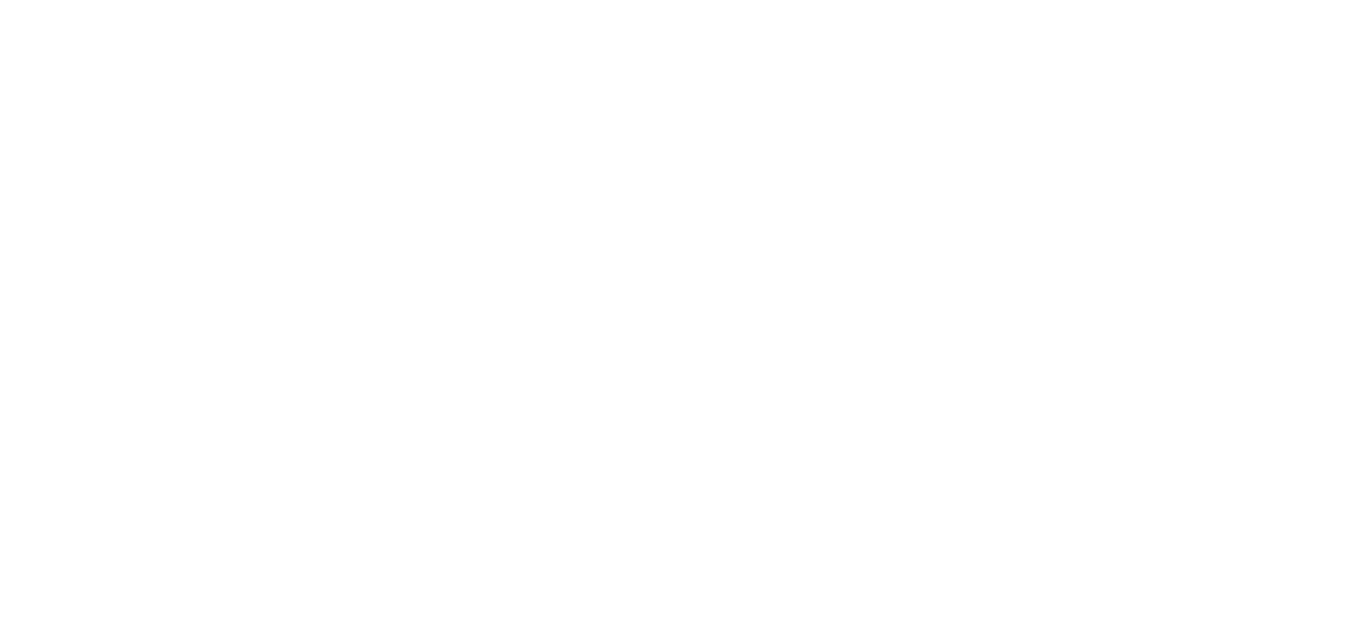 scroll, scrollTop: 0, scrollLeft: 0, axis: both 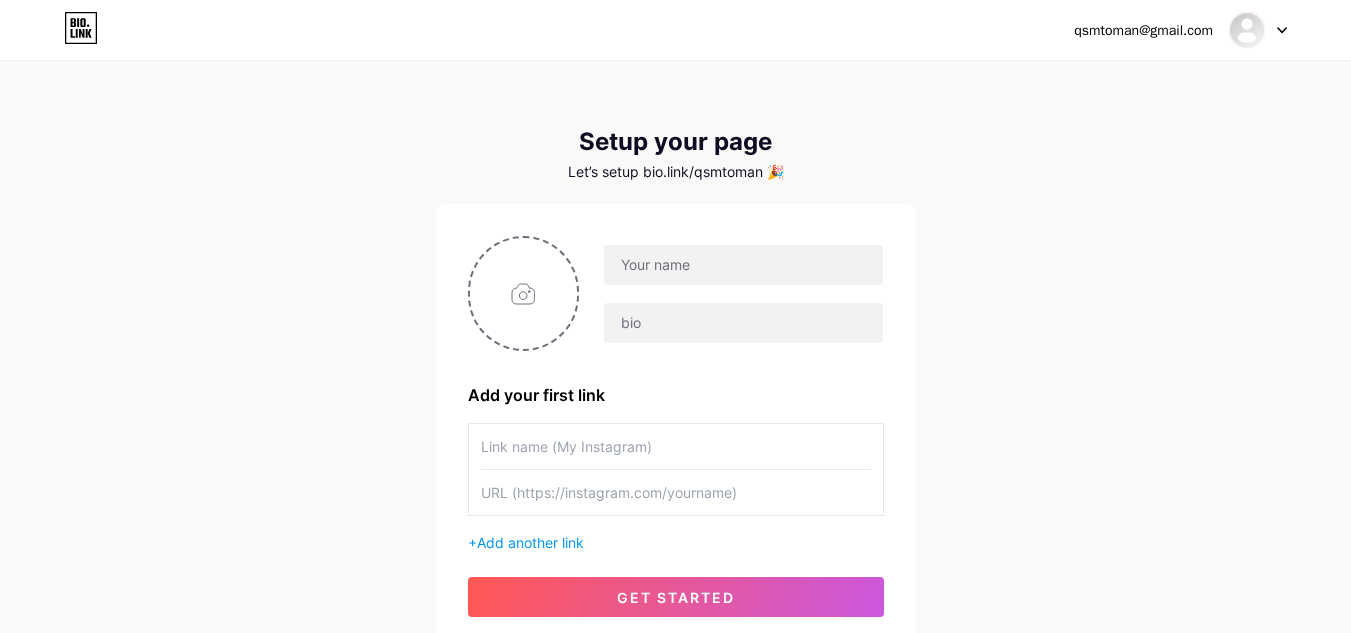 click at bounding box center (676, 492) 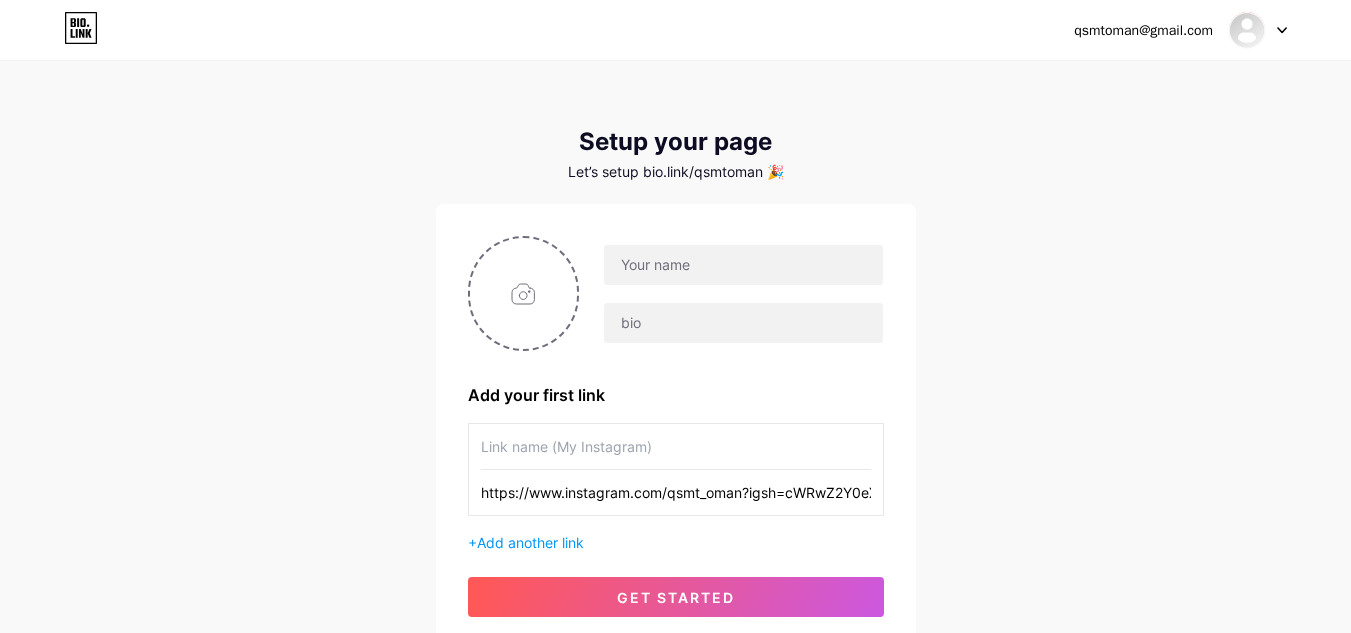 scroll, scrollTop: 0, scrollLeft: 168, axis: horizontal 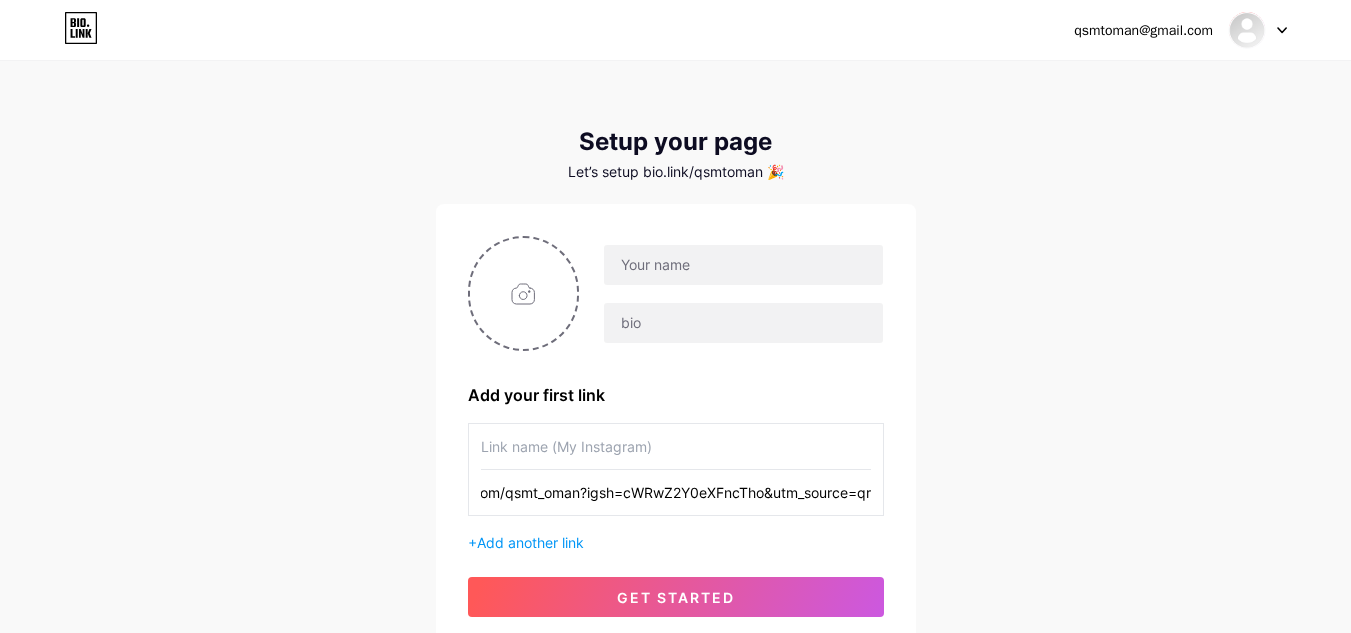 type on "https://www.instagram.com/qsmt_oman?igsh=cWRwZ2Y0eXFncTho&utm_source=qr" 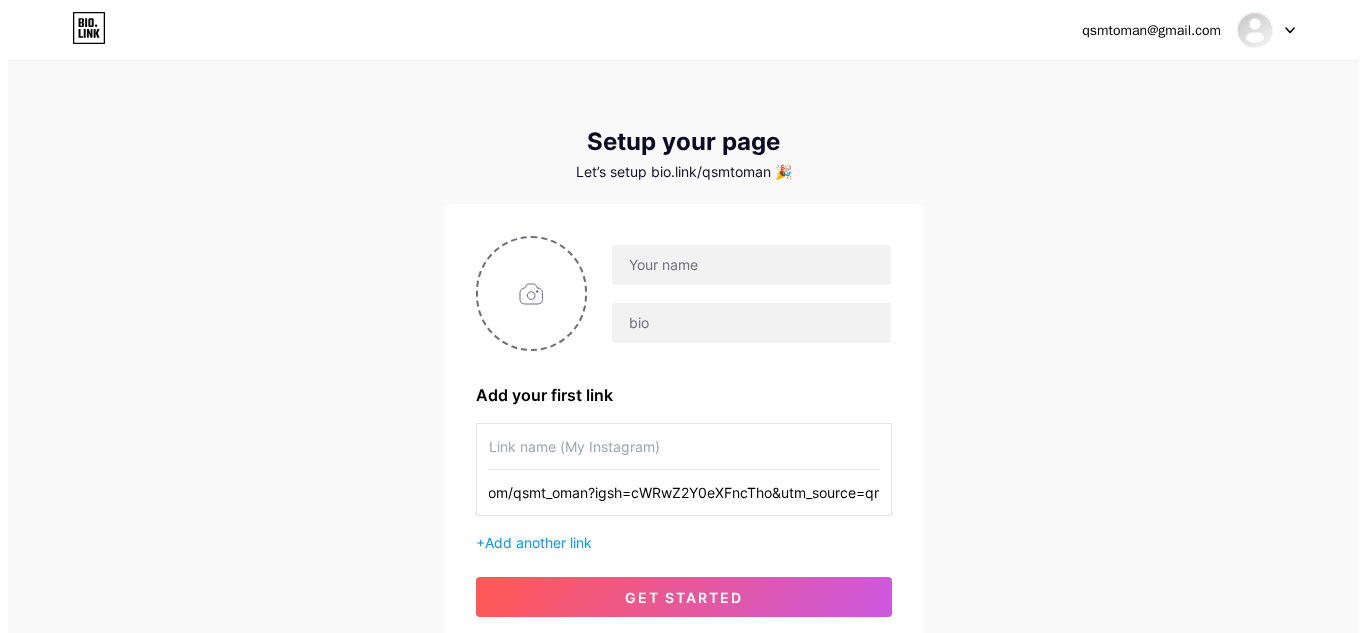 scroll, scrollTop: 0, scrollLeft: 0, axis: both 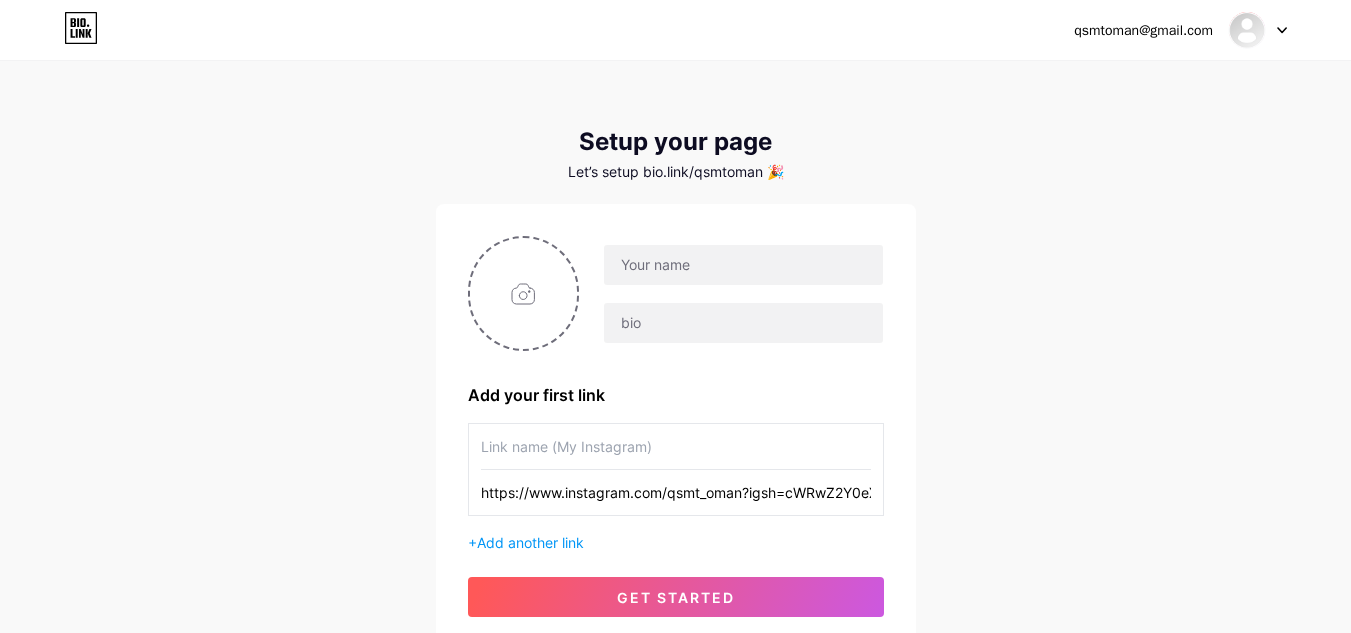 click at bounding box center (676, 446) 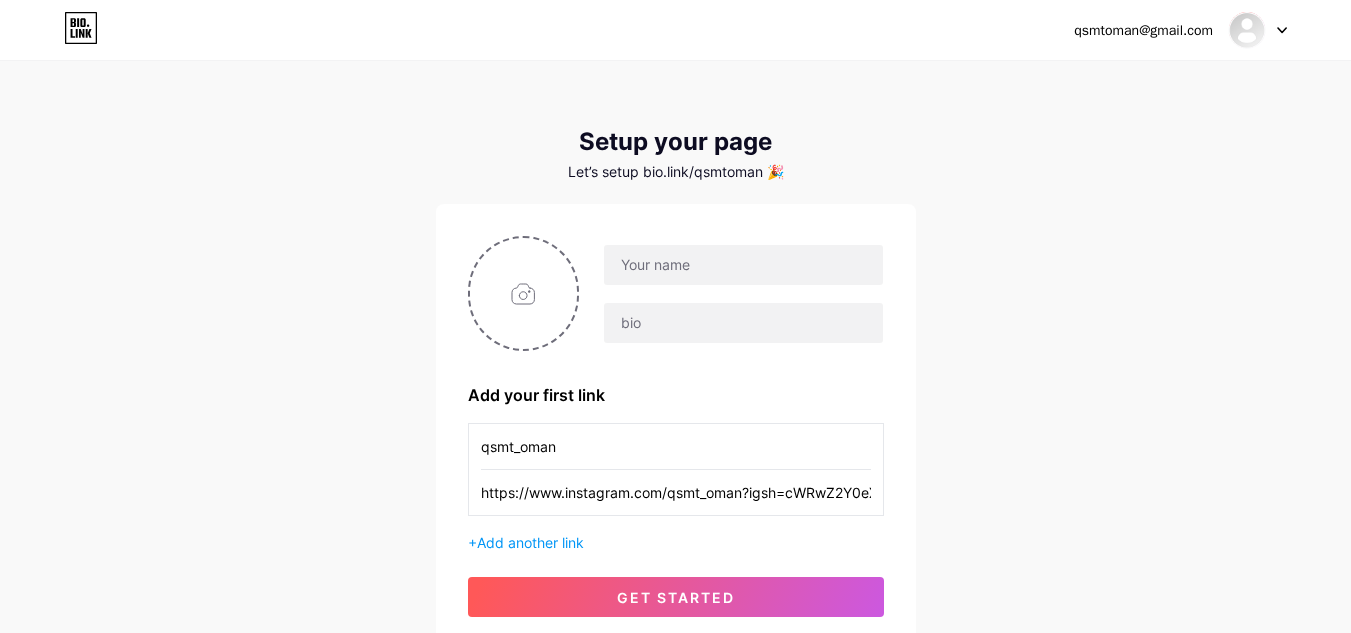 type on "qsmt_oman" 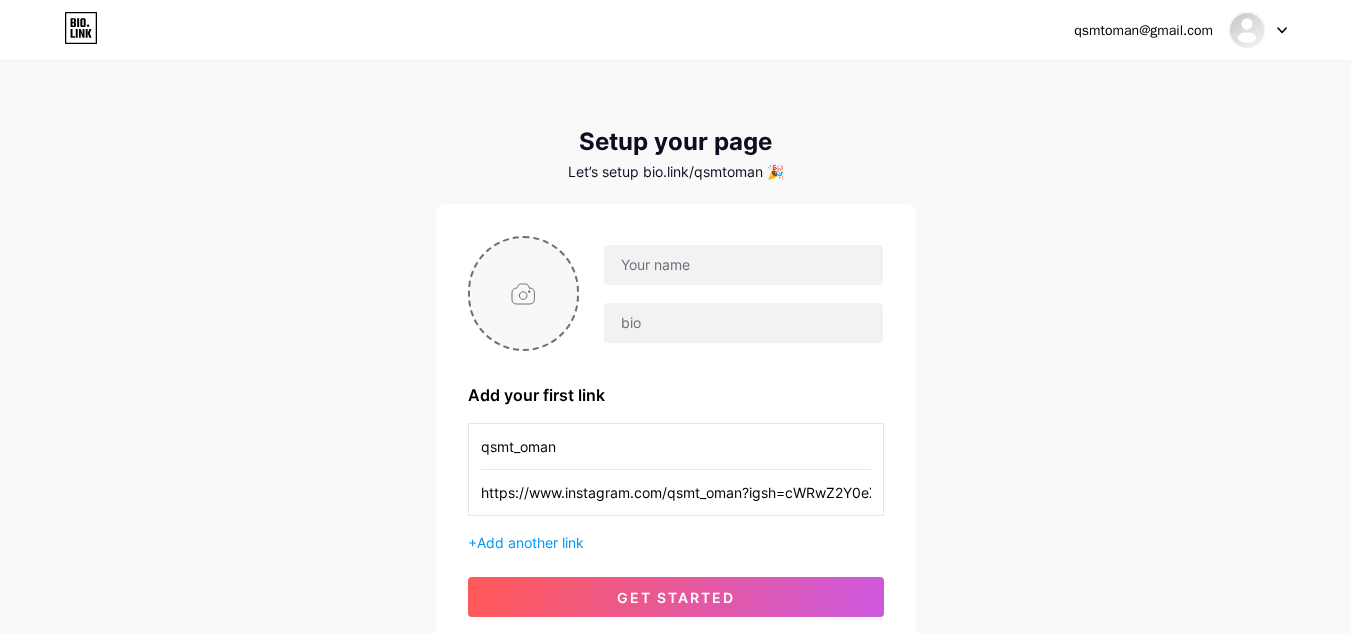 type on "C:\fakepath\qsmt logo.png" 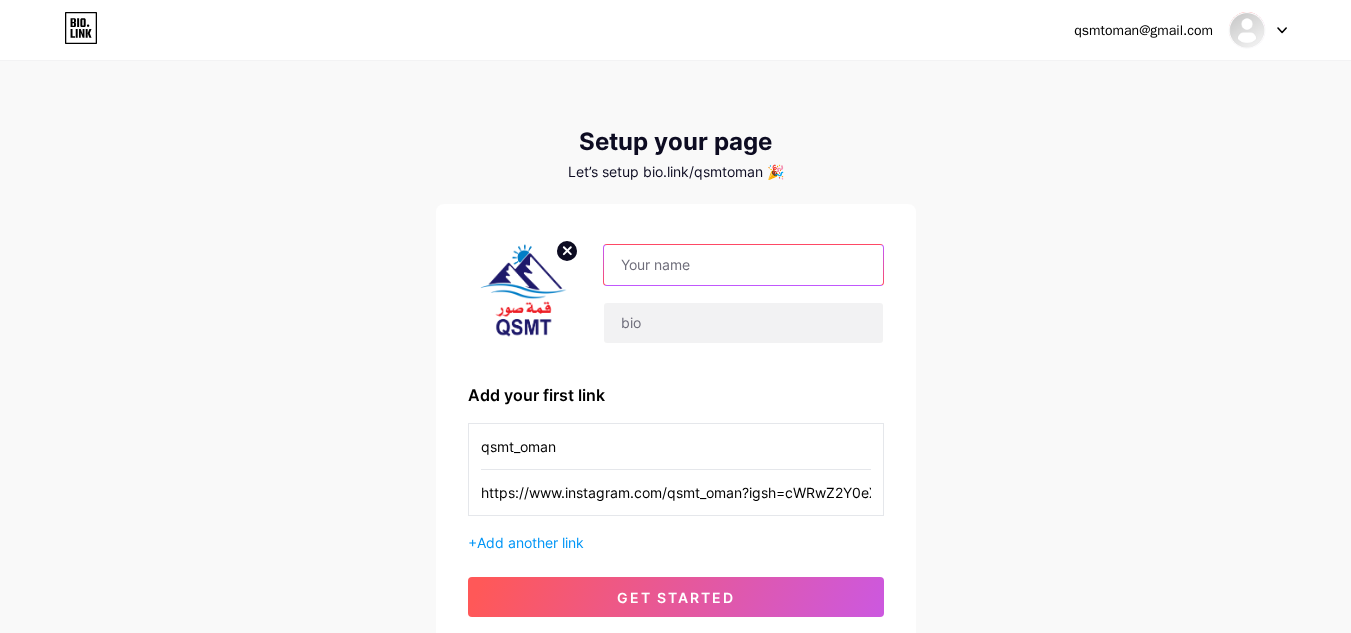 click at bounding box center (743, 265) 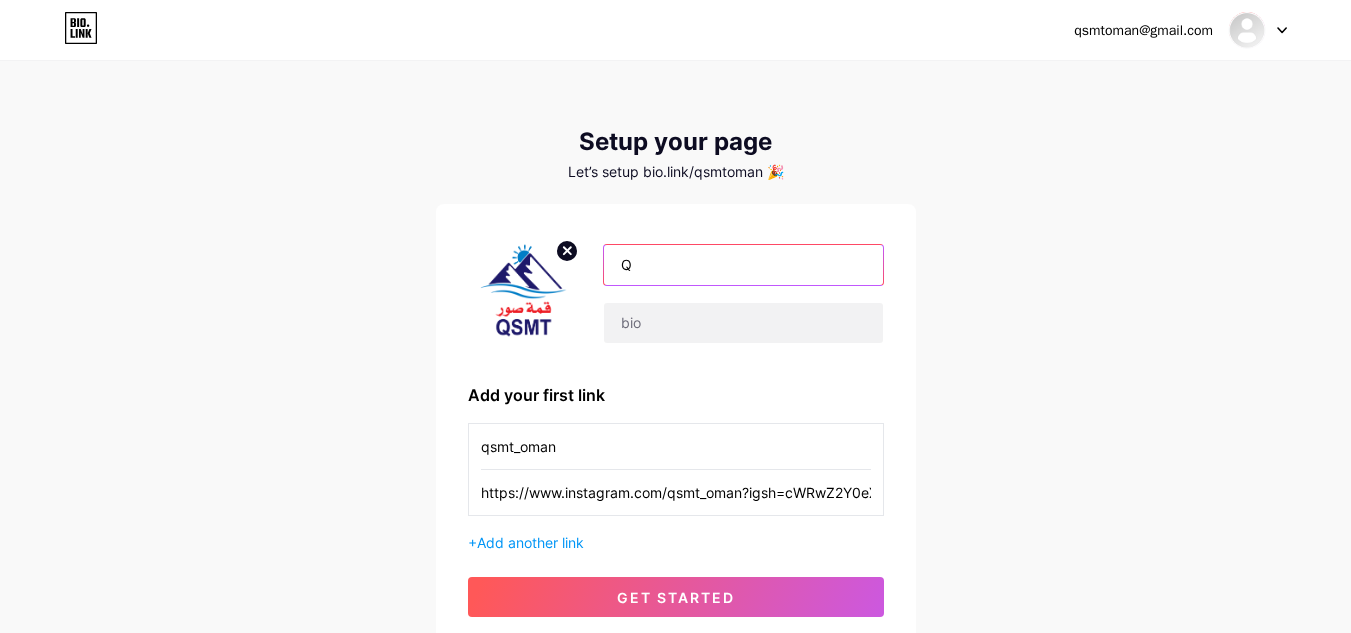 type on "QIMAT SUR MODERN TRADING LLC" 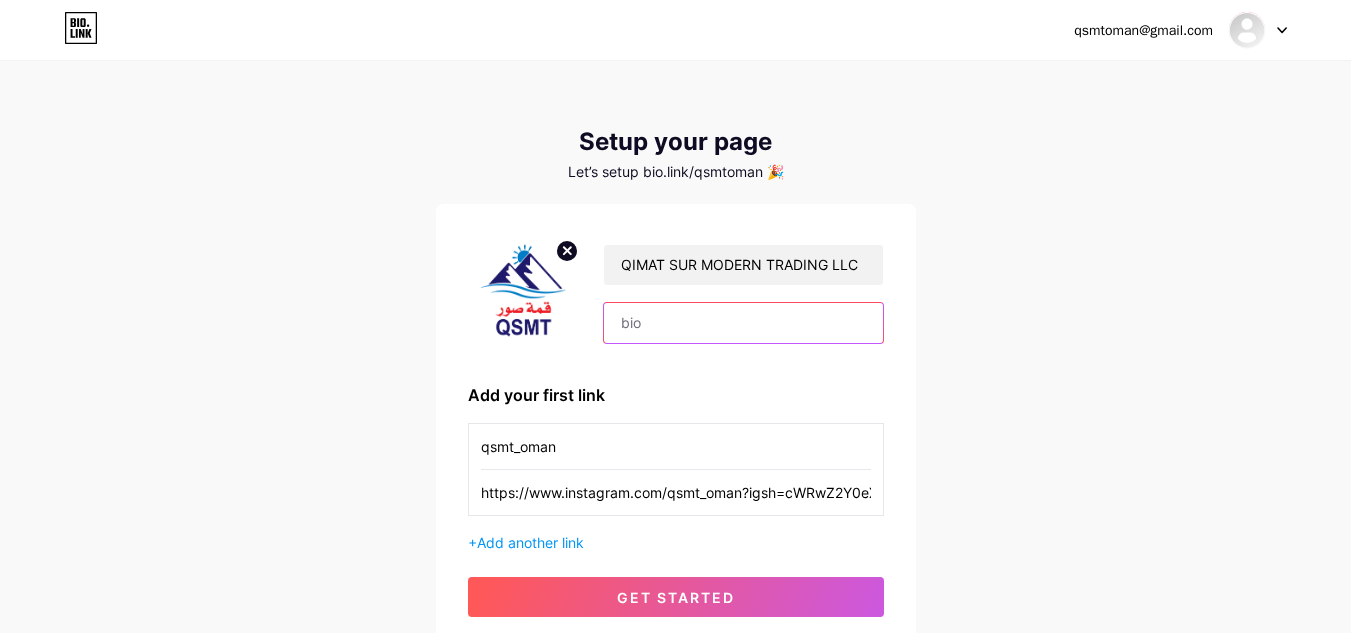 click at bounding box center (743, 323) 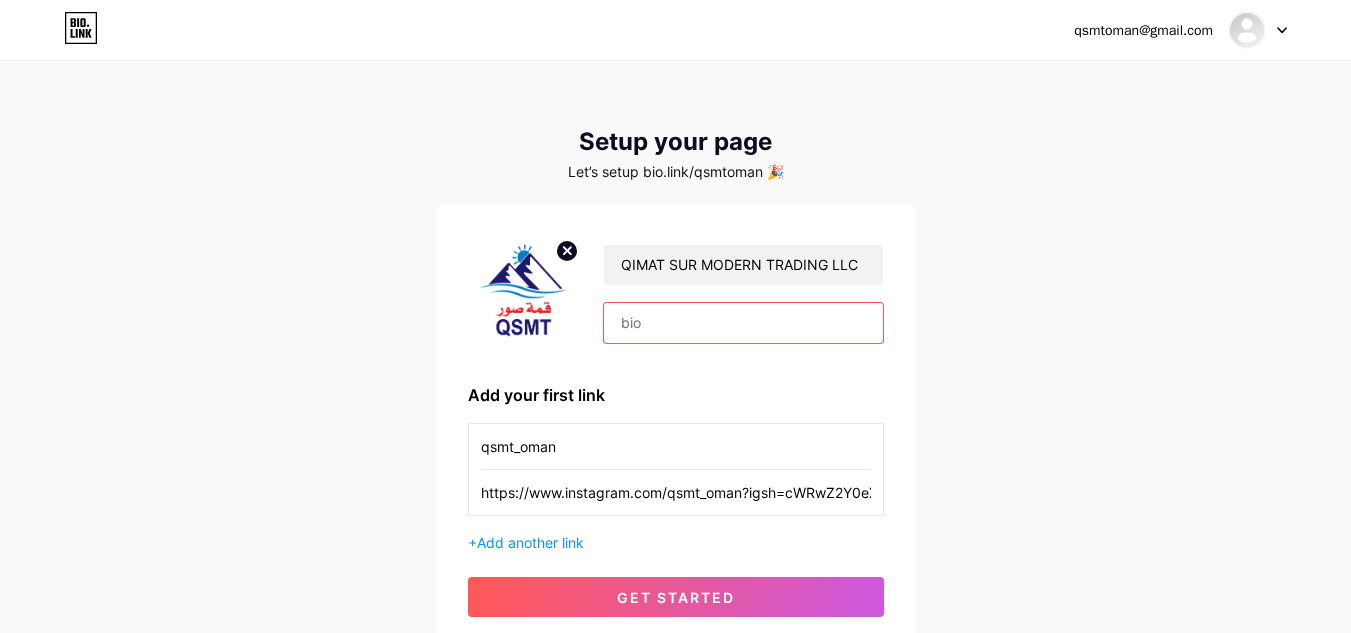 type on "Find us below" 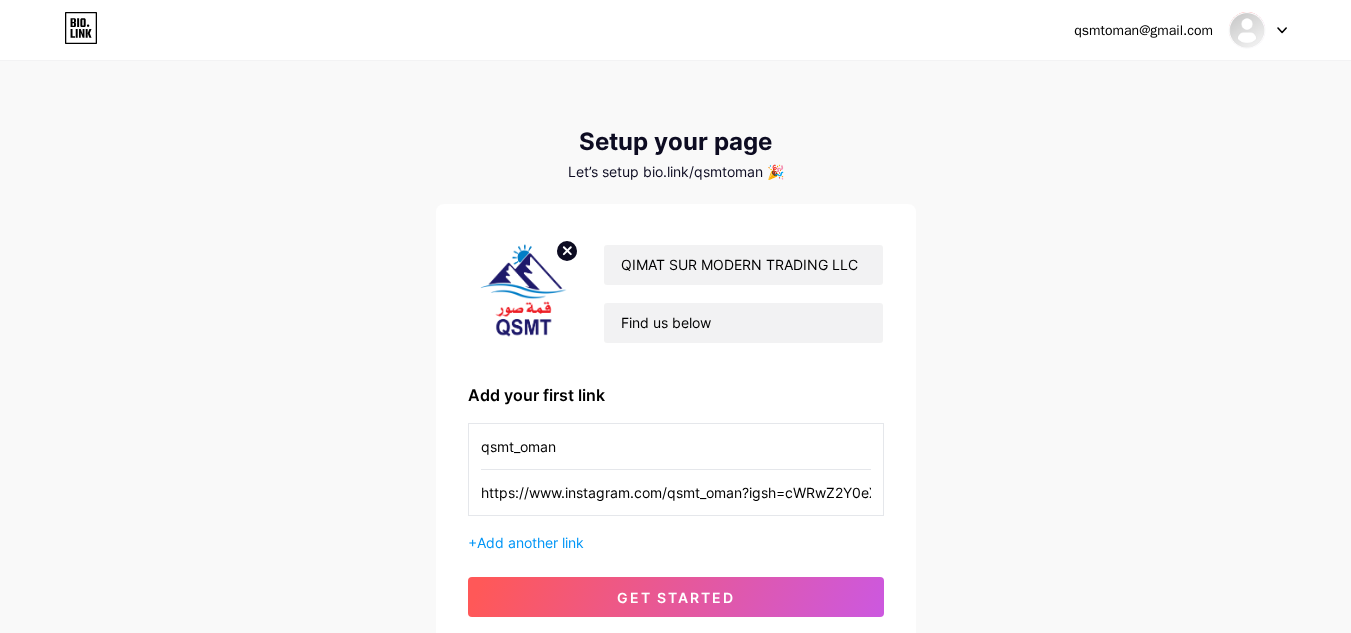 click on "qsmtoman@gmail.com Dashboard Logout Setup your page Let’s setup bio.link/qsmtoman 🎉 QIMAT SUR MODERN TRADING LLC Find us below Add your first link qsmt_oman https://www.instagram.com/qsmt_oman?igsh=cWRwZ2Y0eXFncTho&utm_source=qr + Add another link get started" at bounding box center (675, 356) 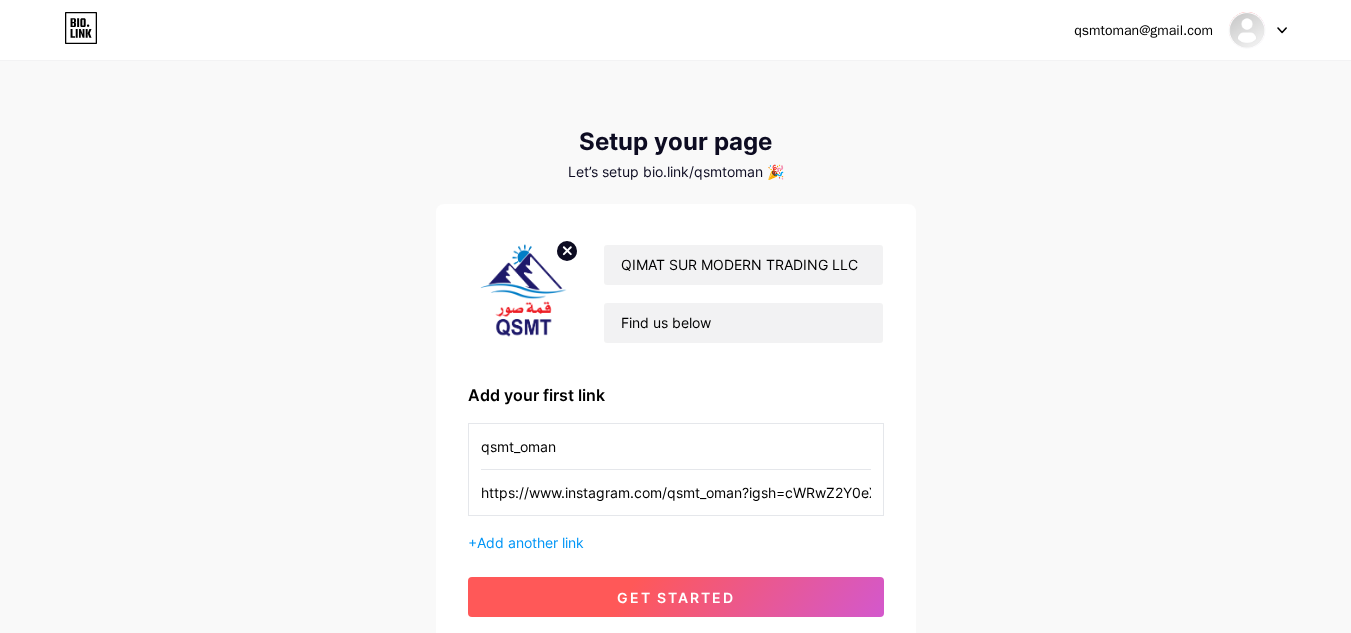 click on "get started" at bounding box center (676, 597) 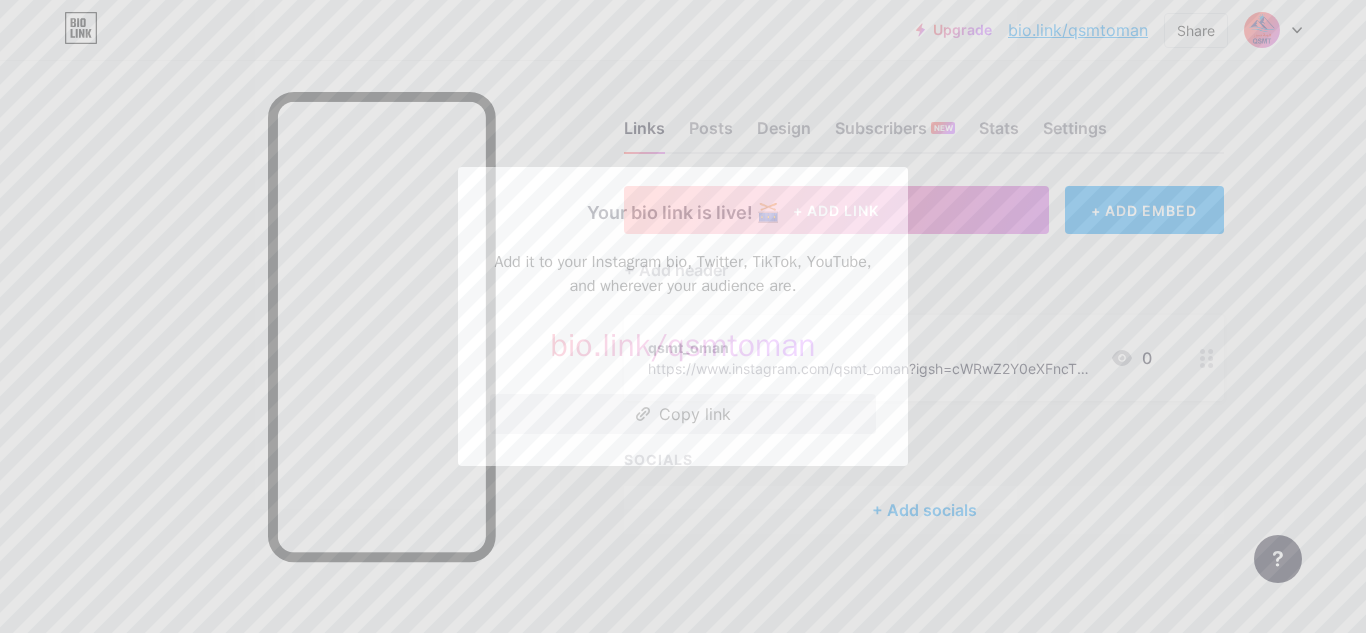 drag, startPoint x: 1267, startPoint y: 124, endPoint x: 696, endPoint y: 410, distance: 638.62115 